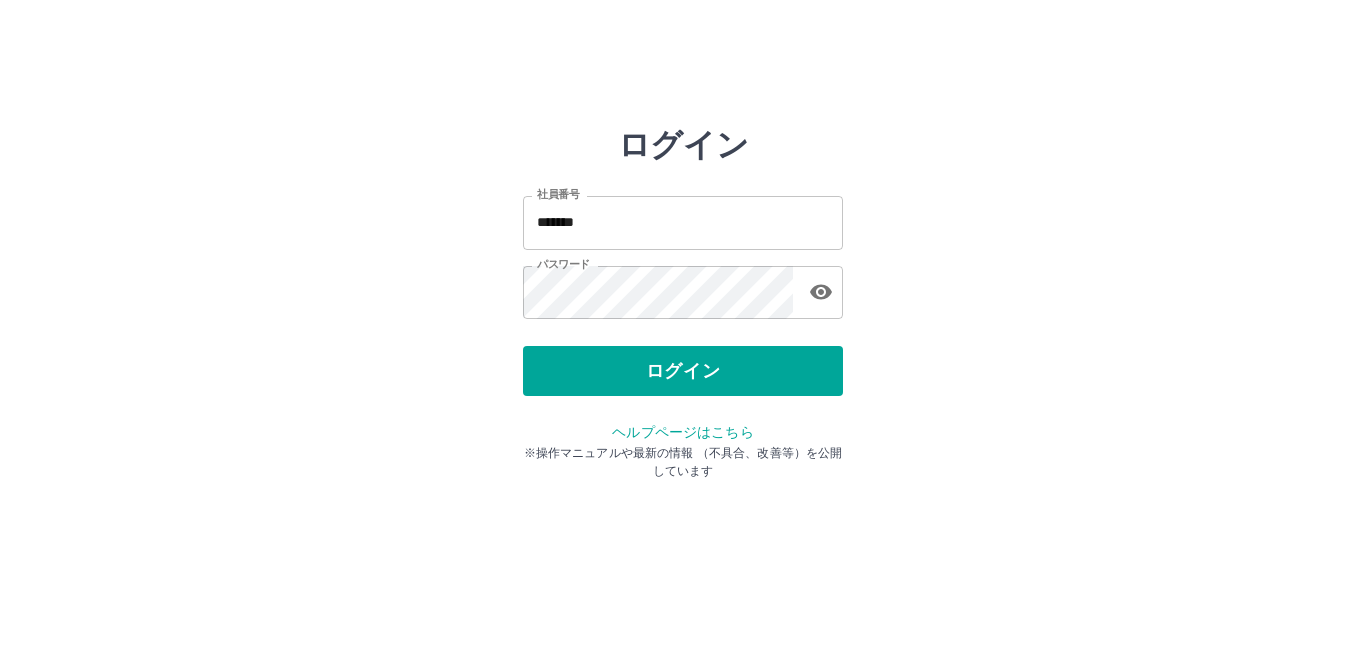 scroll, scrollTop: 0, scrollLeft: 0, axis: both 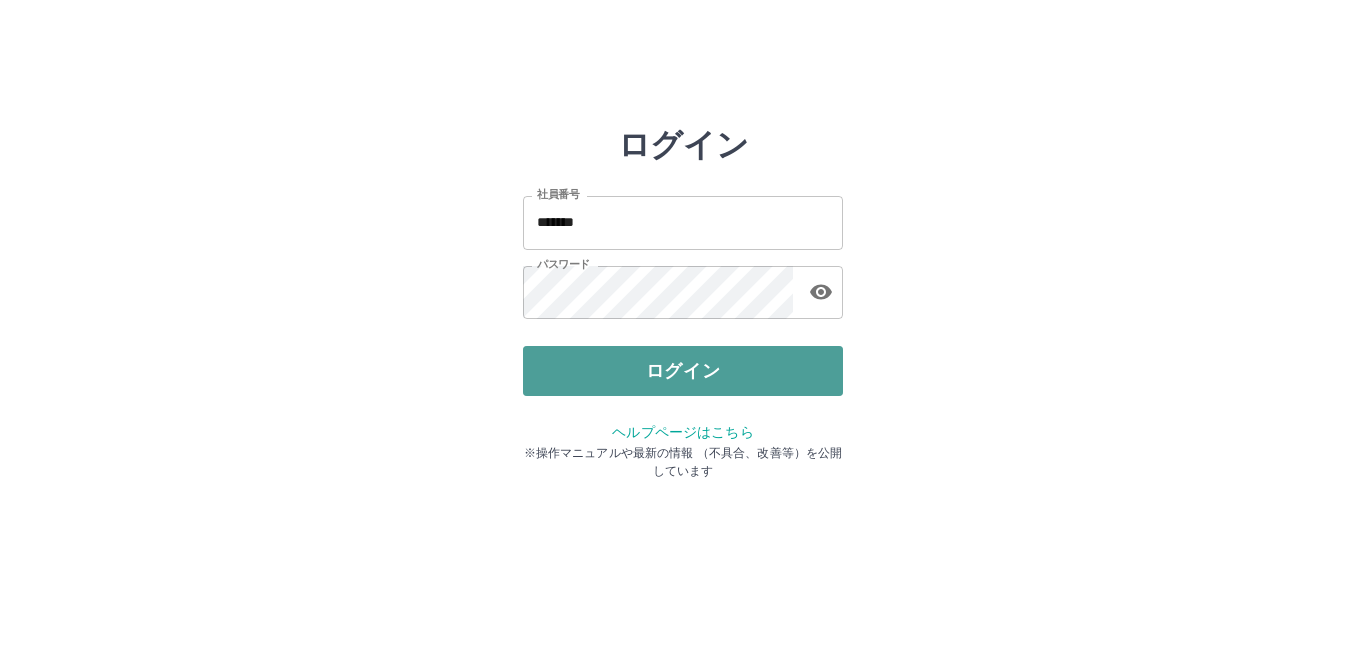 click on "ログイン" at bounding box center [683, 371] 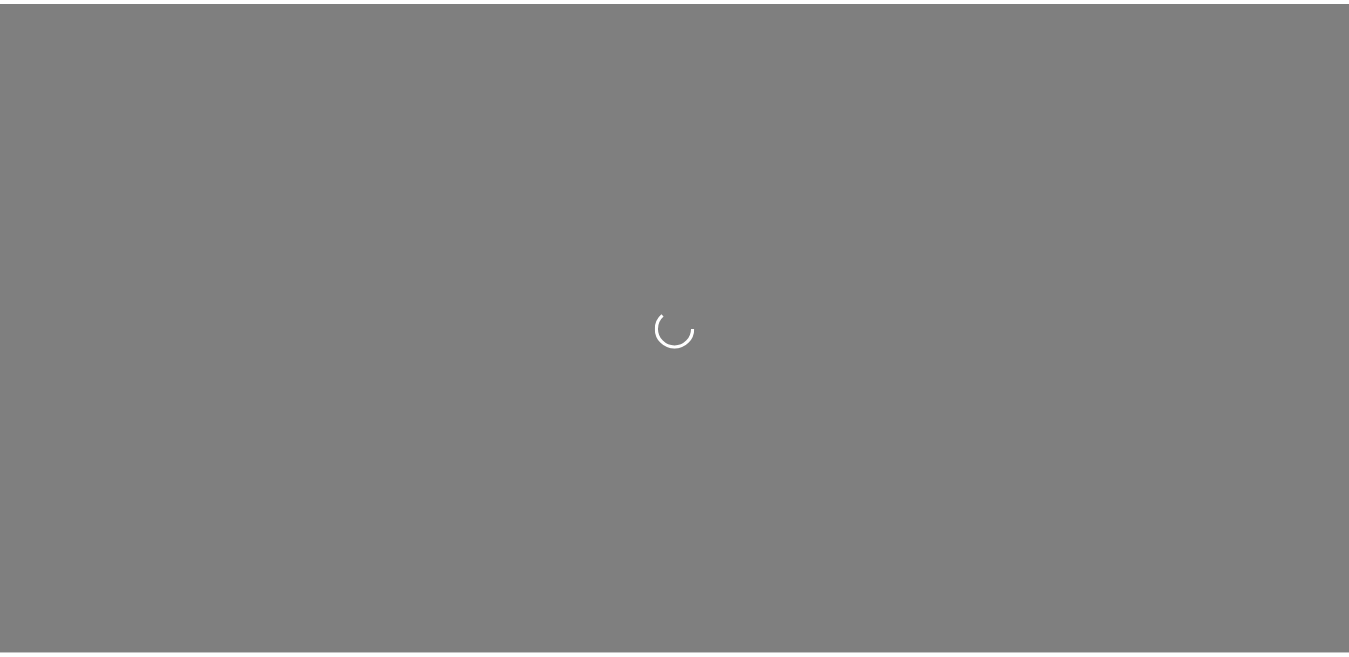 scroll, scrollTop: 0, scrollLeft: 0, axis: both 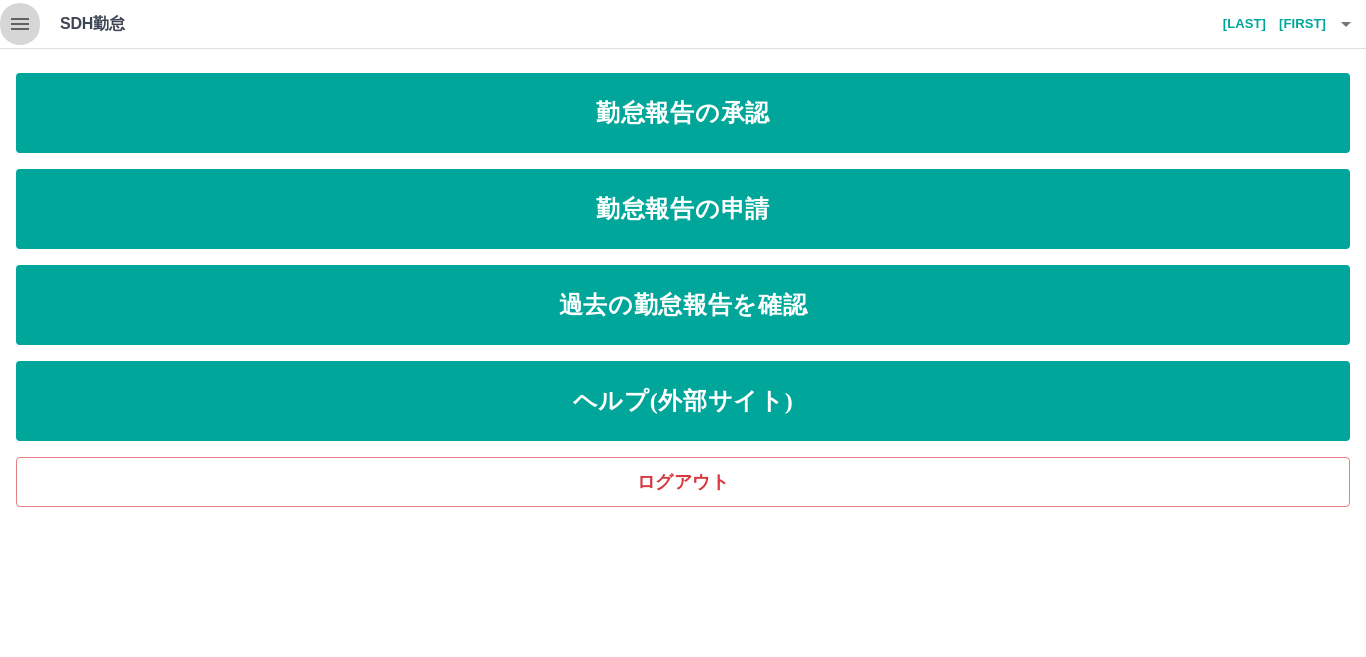 click at bounding box center (20, 24) 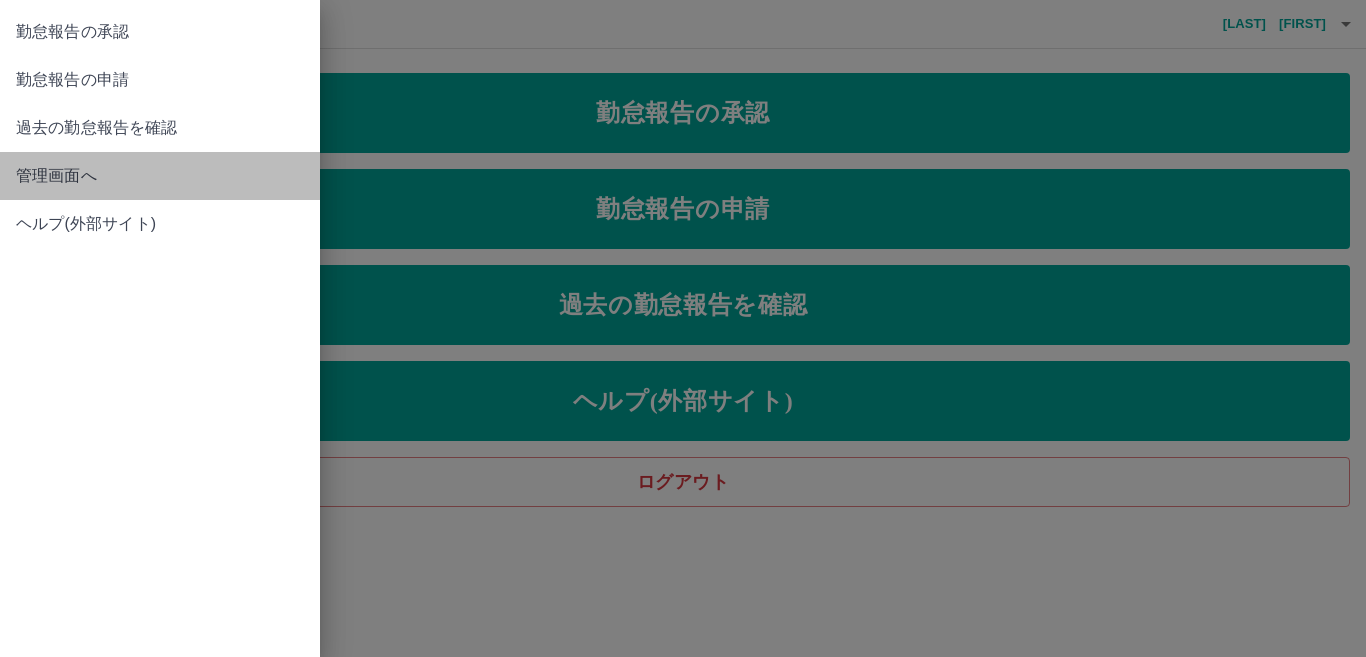 click on "管理画面へ" at bounding box center (160, 176) 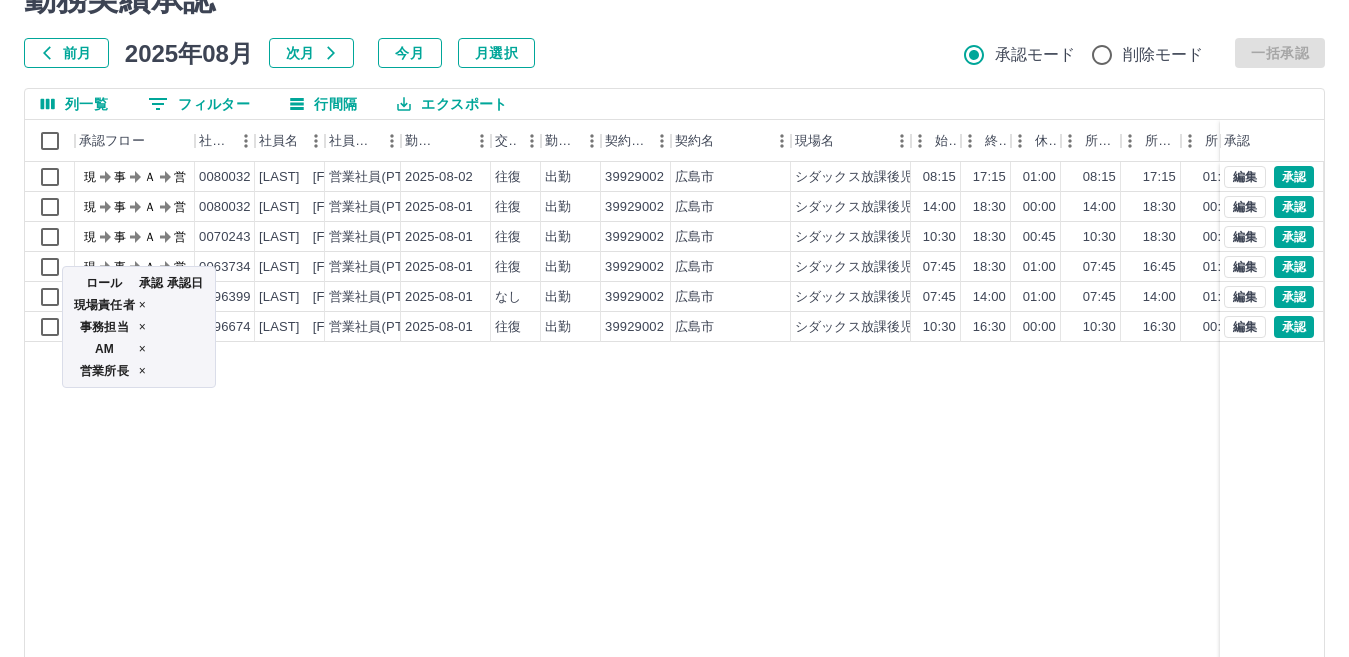 scroll, scrollTop: 0, scrollLeft: 0, axis: both 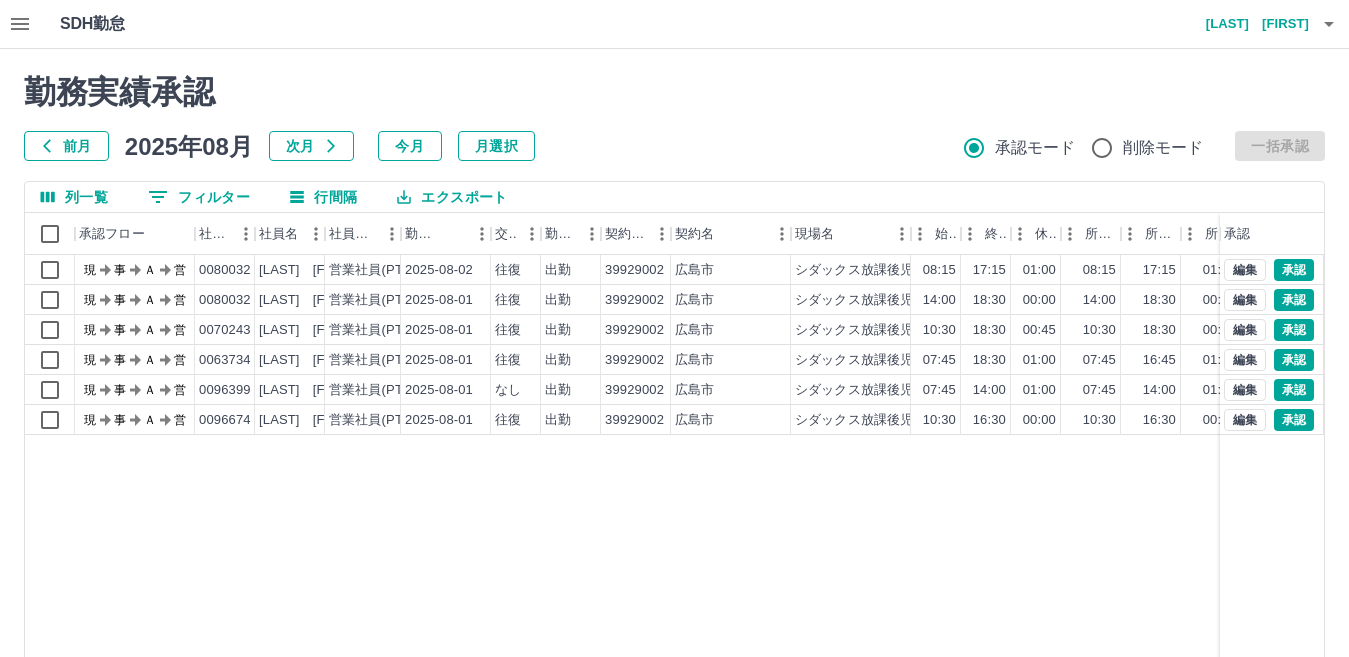 click on "前月" at bounding box center [66, 146] 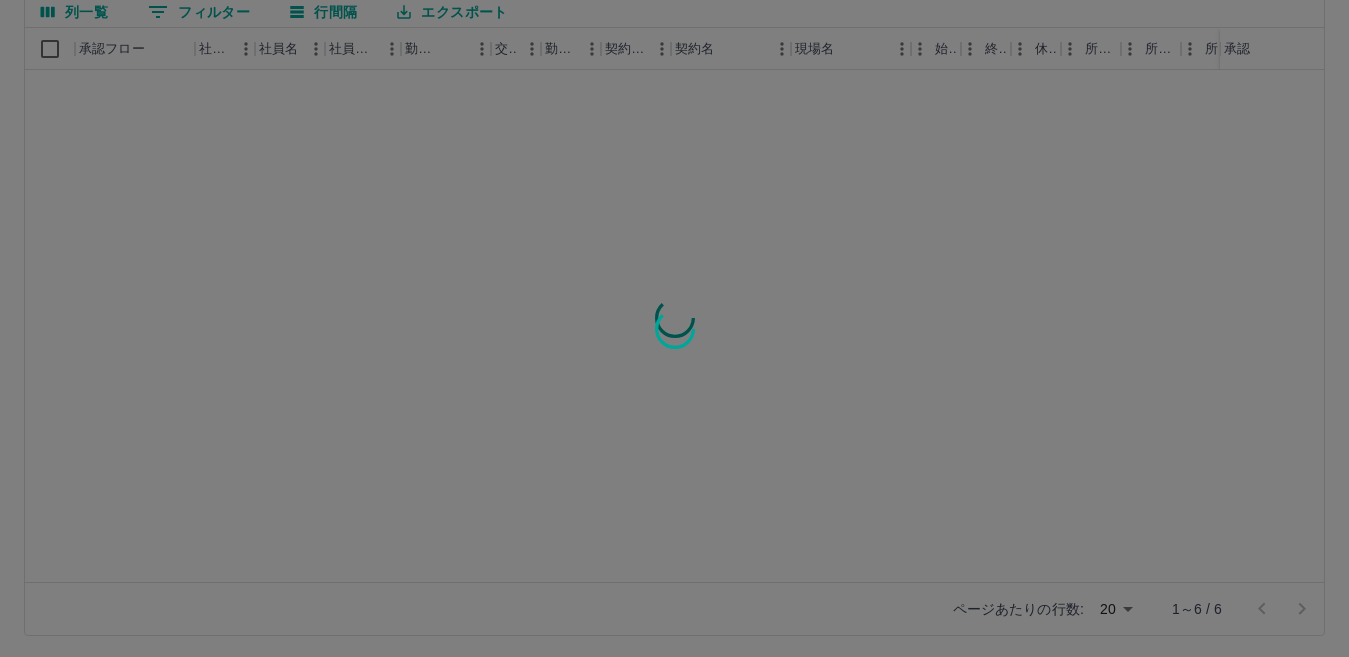 scroll, scrollTop: 188, scrollLeft: 0, axis: vertical 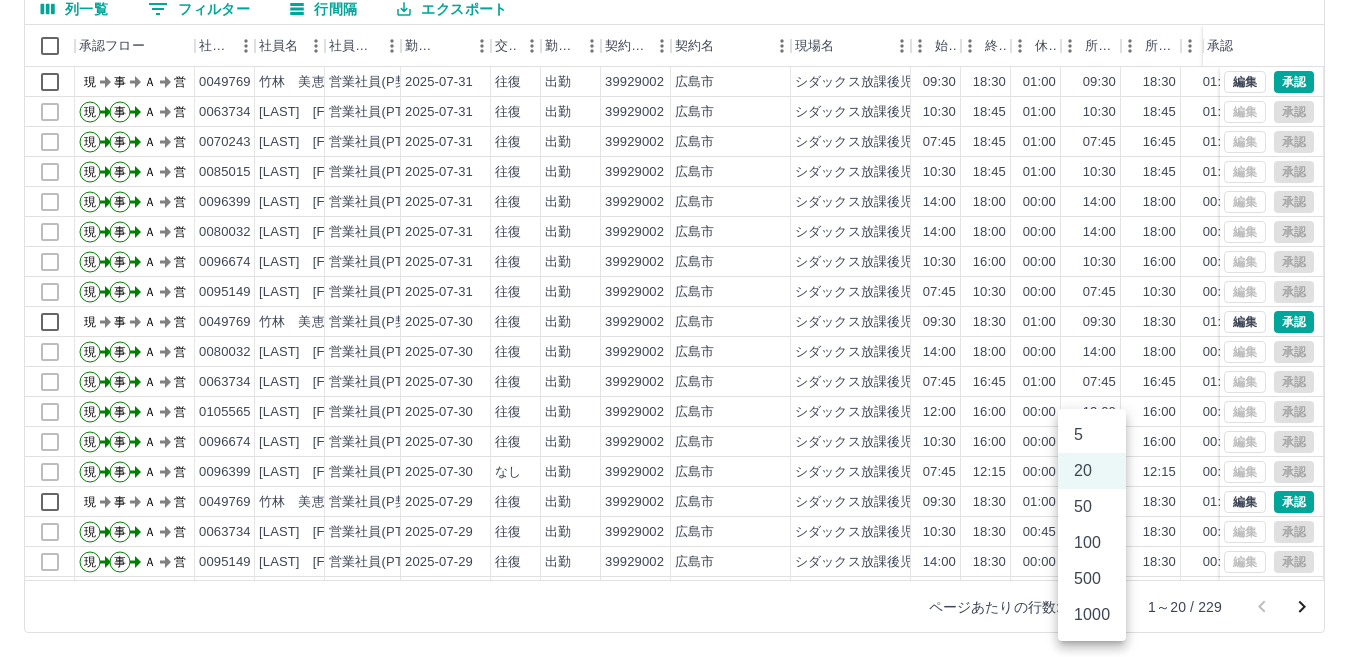 click on "SDH勤怠 篠原　百合江 勤務実績承認 前月 2025年07月 次月 今月 月選択 承認モード 削除モード 一括承認 列一覧 0 フィルター 行間隔 エクスポート 承認フロー 社員番号 社員名 社員区分 勤務日 交通費 勤務区分 契約コード 契約名 現場名 始業 終業 休憩 所定開始 所定終業 所定休憩 拘束 勤務 遅刻等 コメント ステータス 承認 現 事 Ａ 営 0049769 竹林　美恵子 営業社員(P契約) 2025-07-31 往復 出勤 39929002 広島市 シダックス放課後児童クラブ　春日野 09:30 18:30 01:00 09:30 18:30 01:00 09:00 08:00 00:00 現場責任者承認待 現 事 Ａ 営 0063734 篠原　百合江 営業社員(PT契約) 2025-07-31 往復 出勤 39929002 広島市 シダックス放課後児童クラブ　春日野 10:30 18:45 01:00 10:30 18:45 01:00 08:15 07:15 00:00 AM承認待 現 事 Ａ 営 0070243 山本　まどか 営業社員(PT契約) 2025-07-31 往復 出勤 39929002 広島市 07:45 18:45" at bounding box center [683, 234] 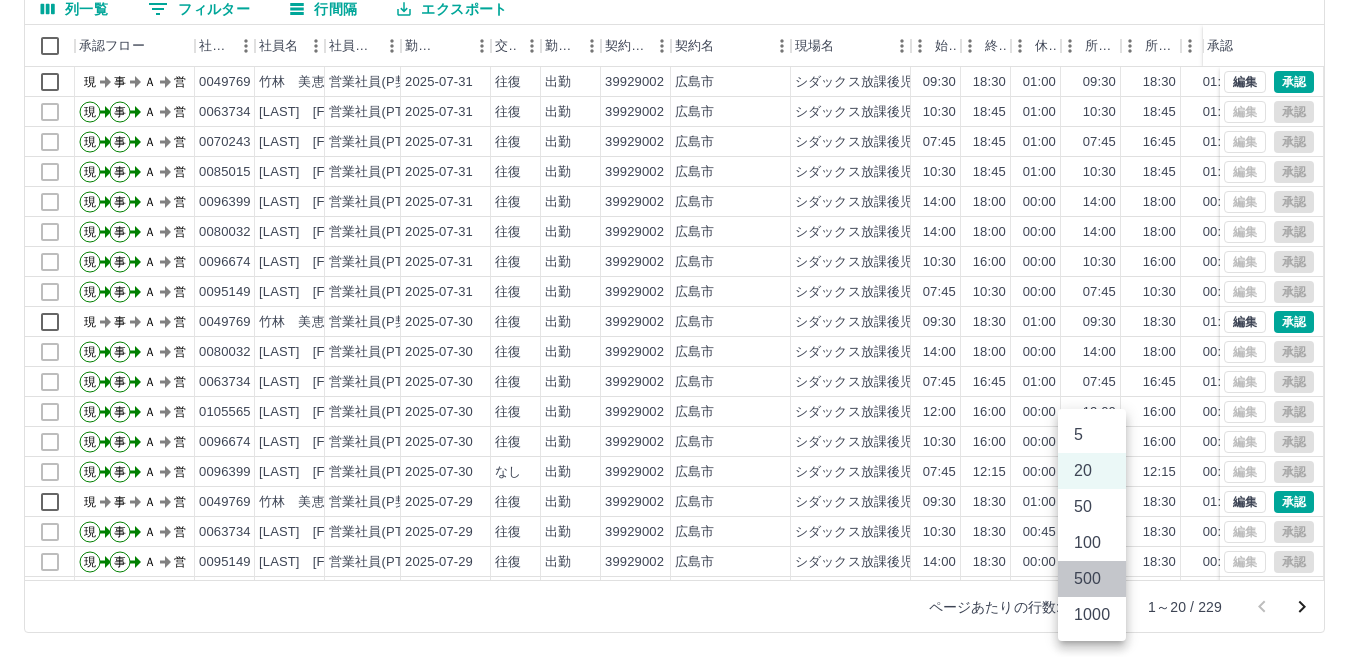 click on "500" at bounding box center (1092, 579) 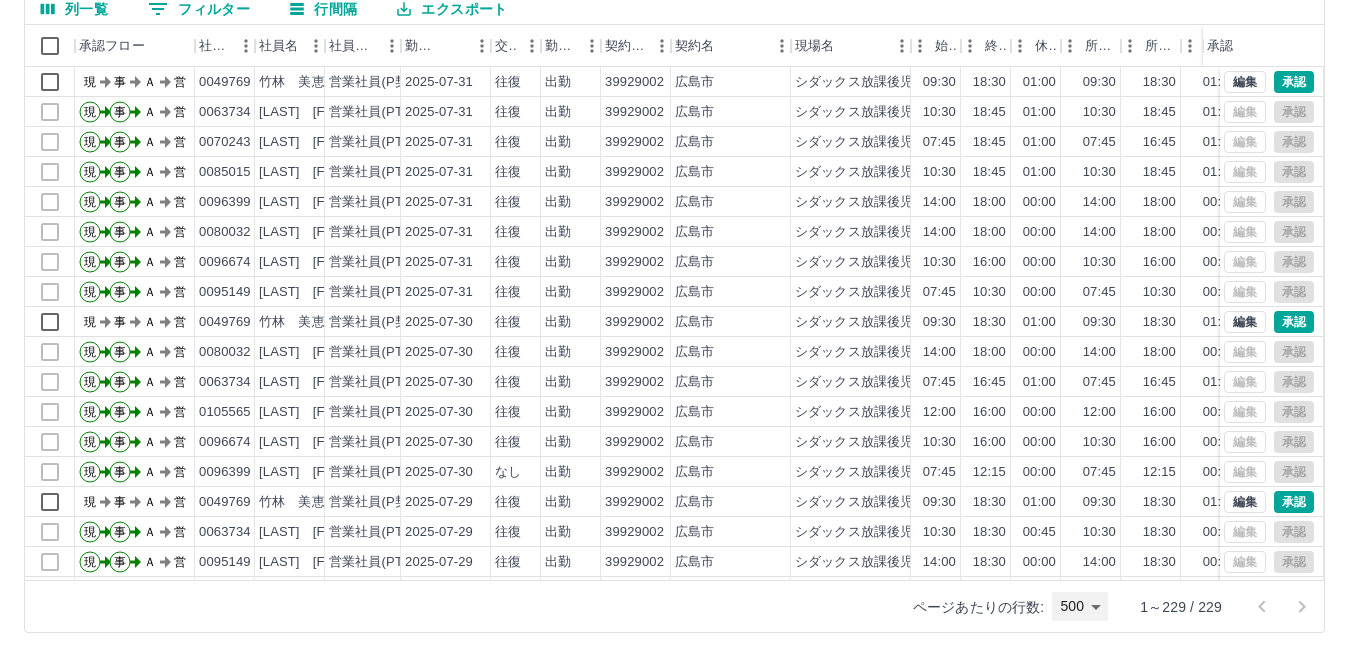 scroll, scrollTop: 0, scrollLeft: 0, axis: both 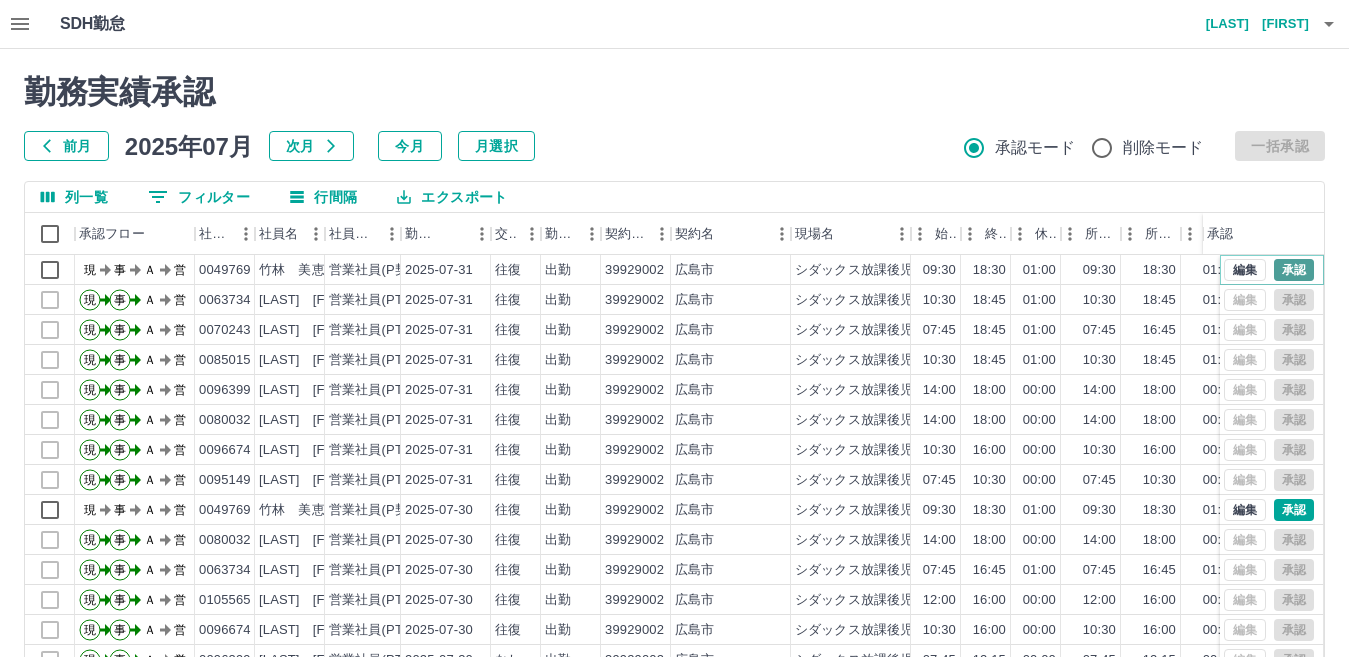 click on "承認" at bounding box center (1294, 270) 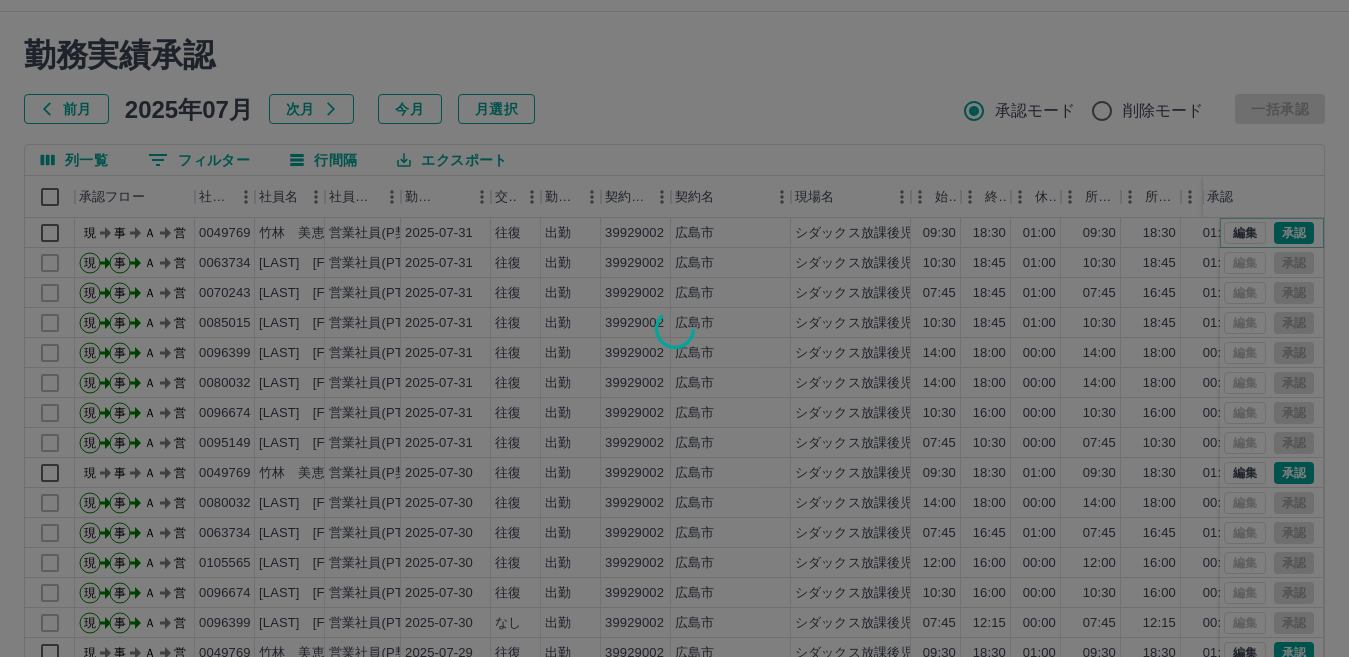 scroll, scrollTop: 188, scrollLeft: 0, axis: vertical 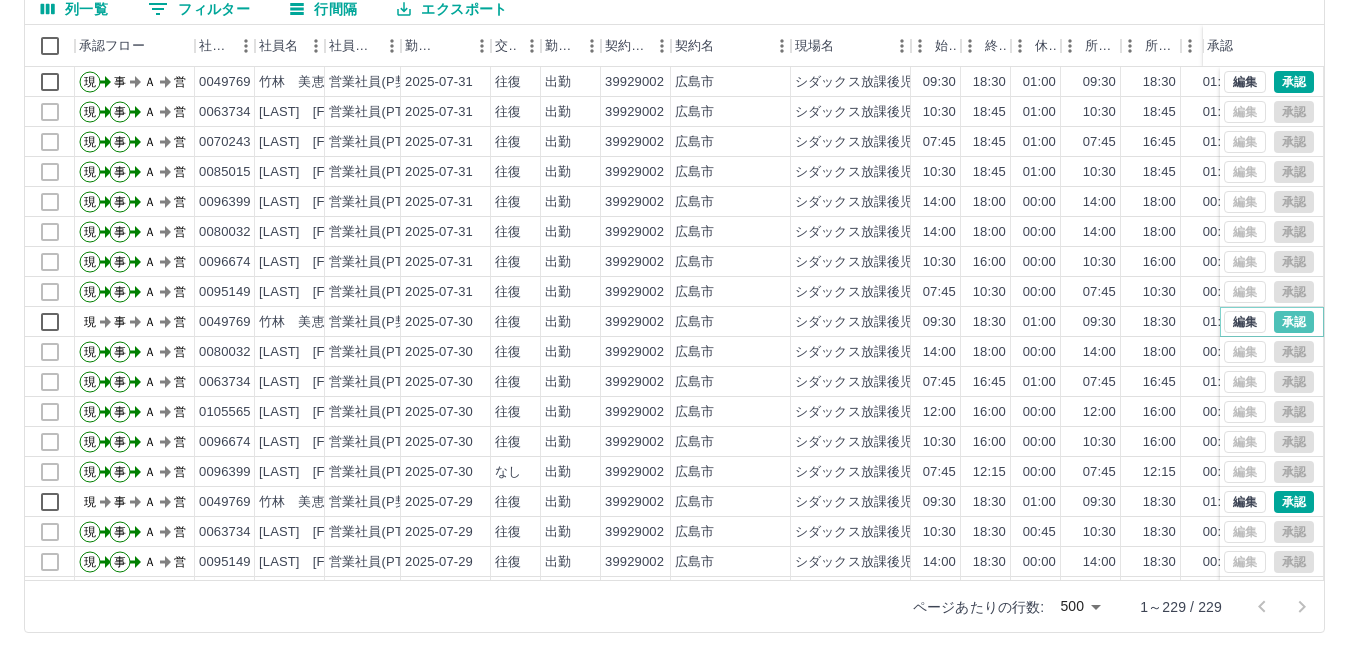 click on "承認" at bounding box center [1294, 322] 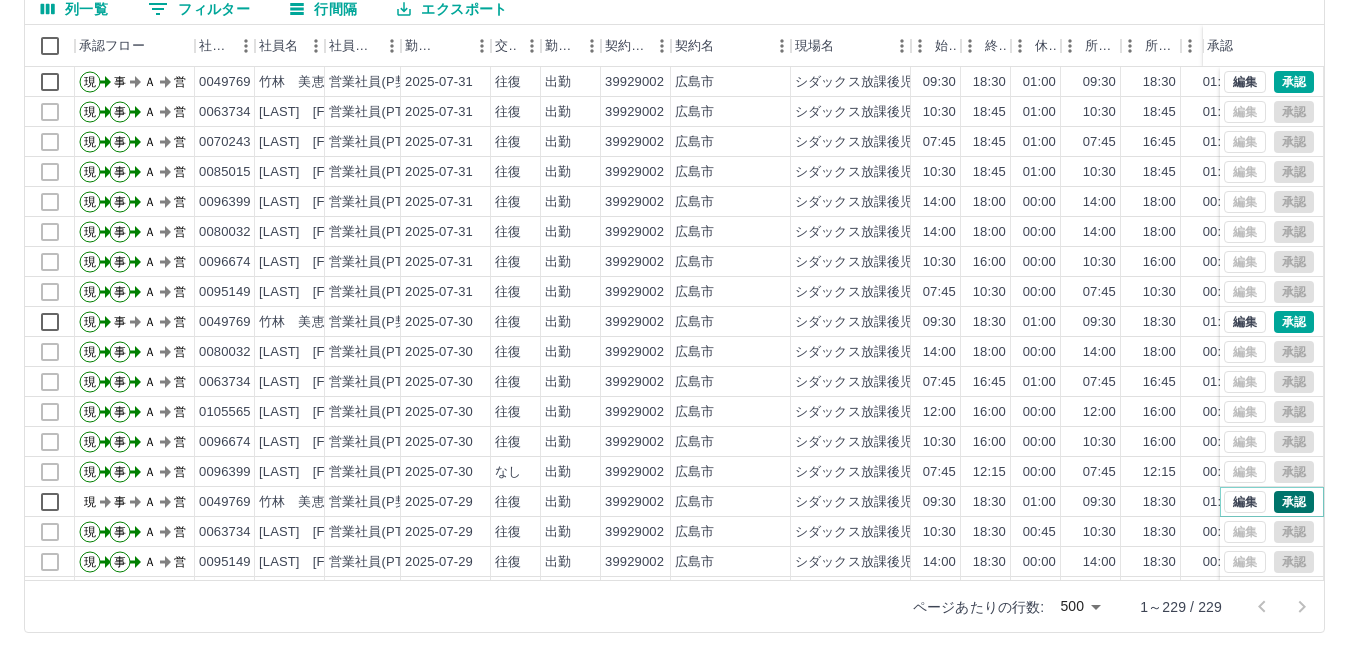 click on "承認" at bounding box center (1294, 502) 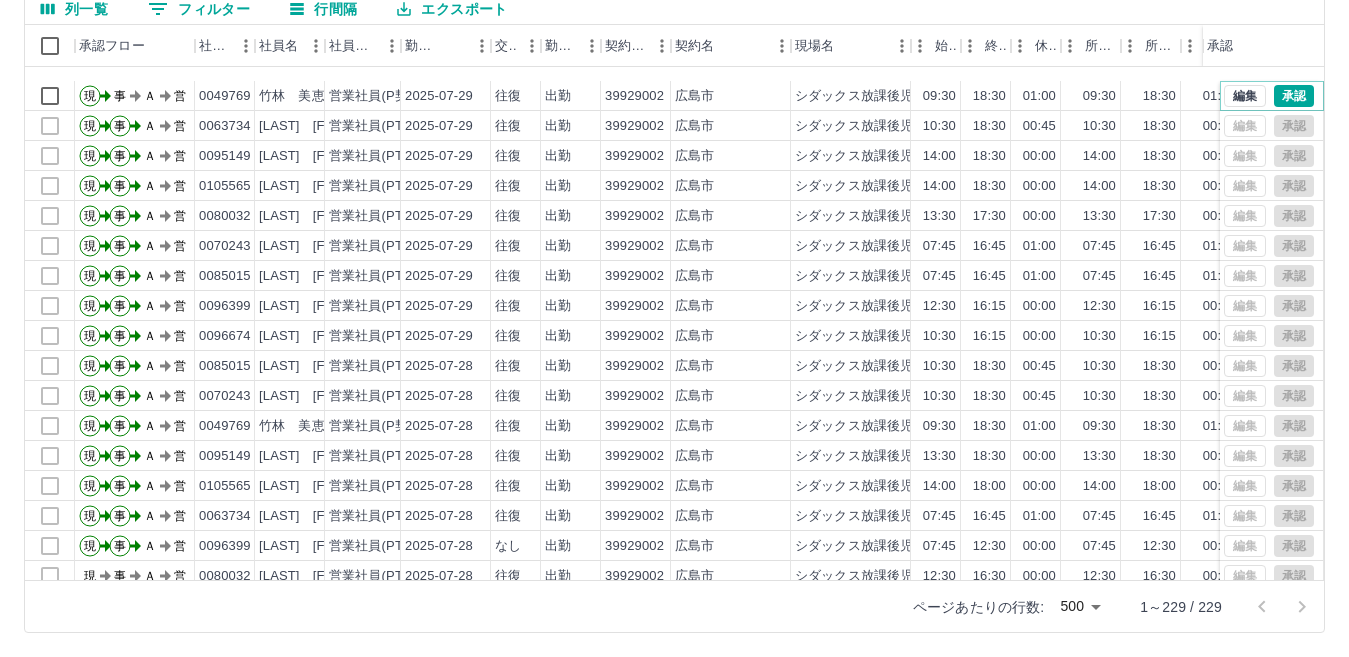scroll, scrollTop: 600, scrollLeft: 0, axis: vertical 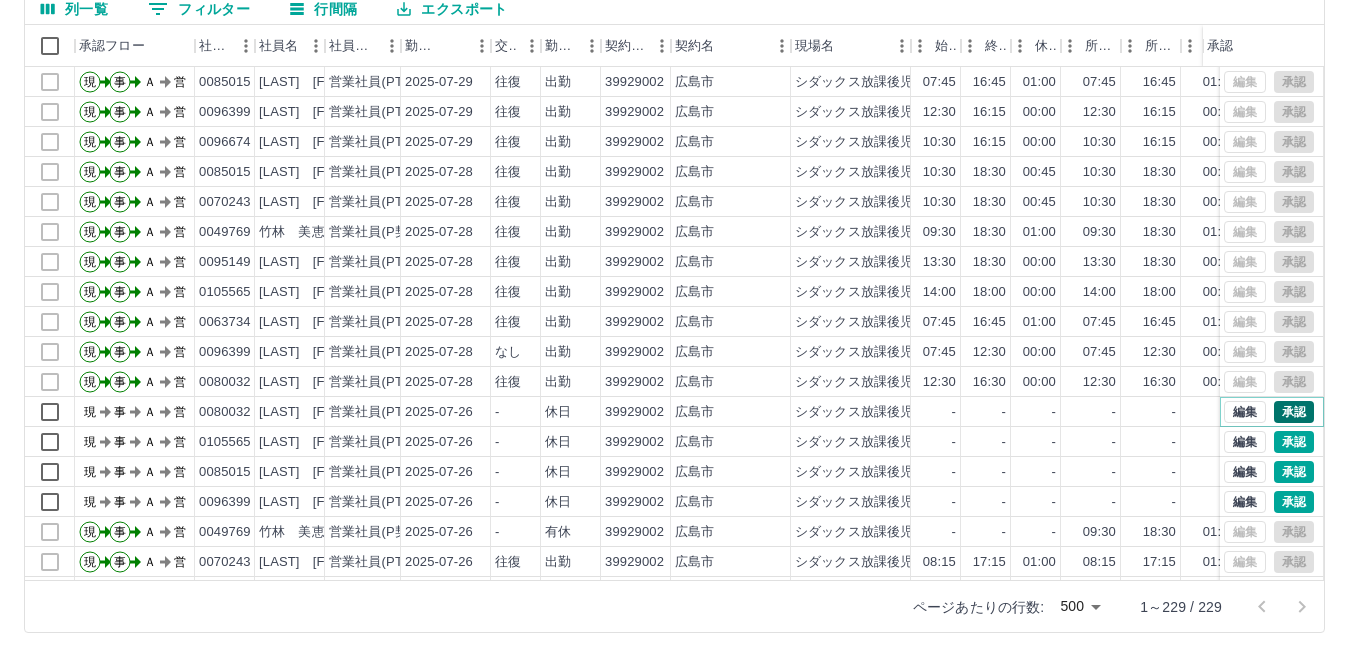 click on "承認" at bounding box center (1294, 412) 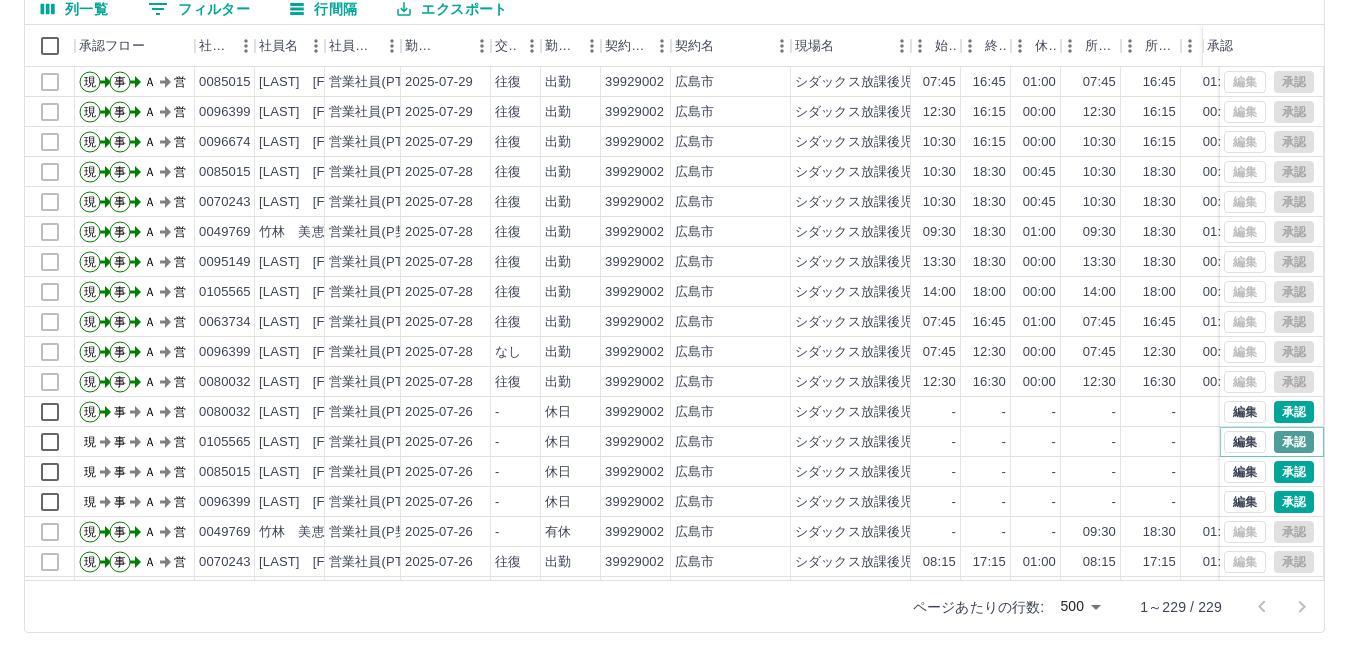 click on "承認" at bounding box center (1294, 442) 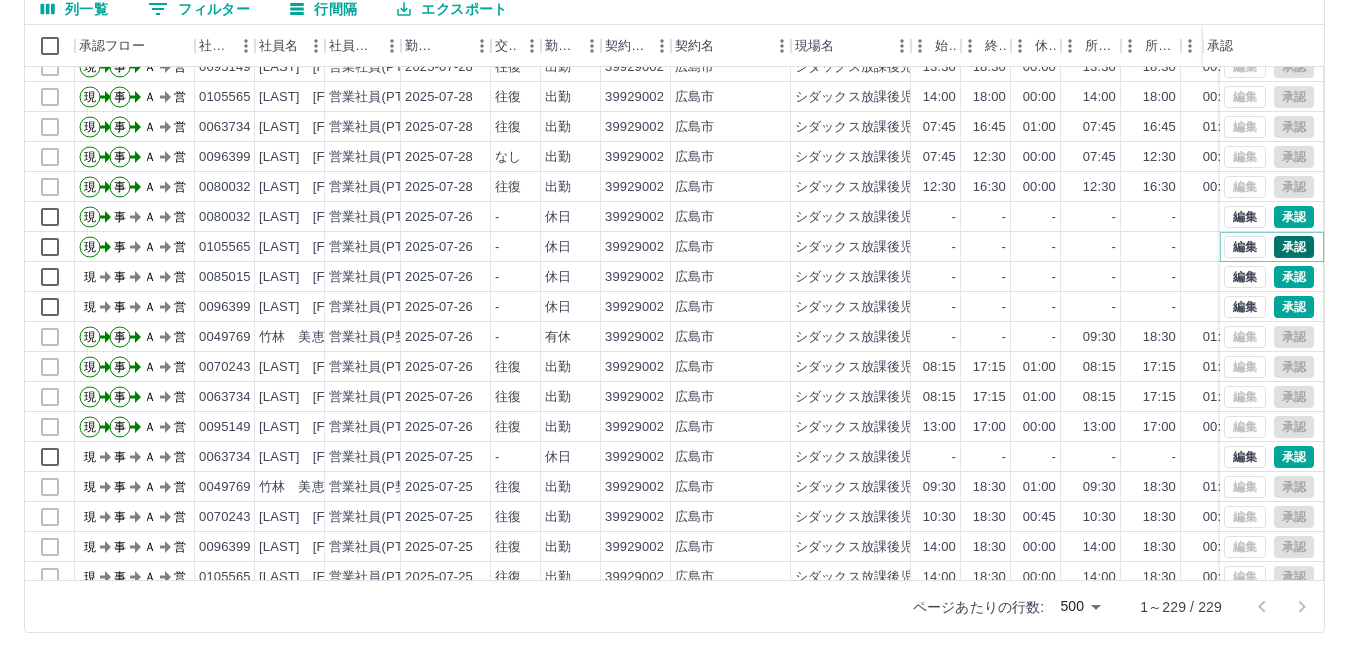 scroll, scrollTop: 800, scrollLeft: 0, axis: vertical 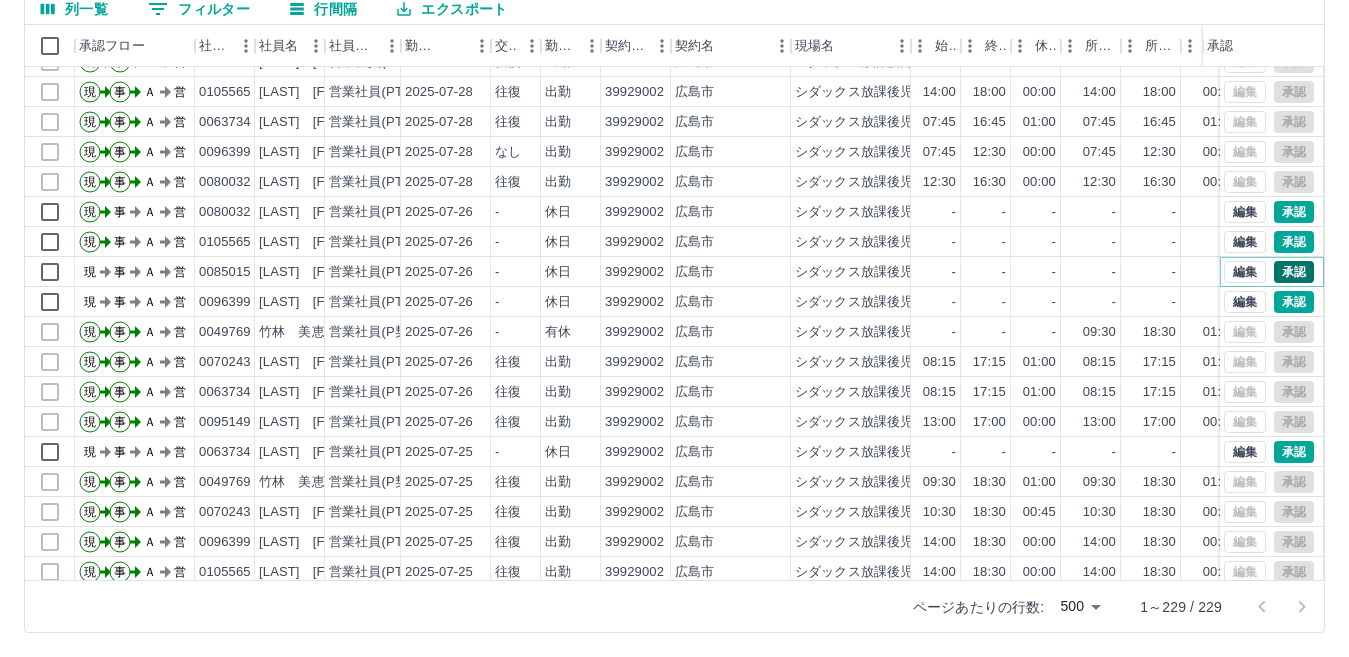 click on "承認" at bounding box center (1294, 272) 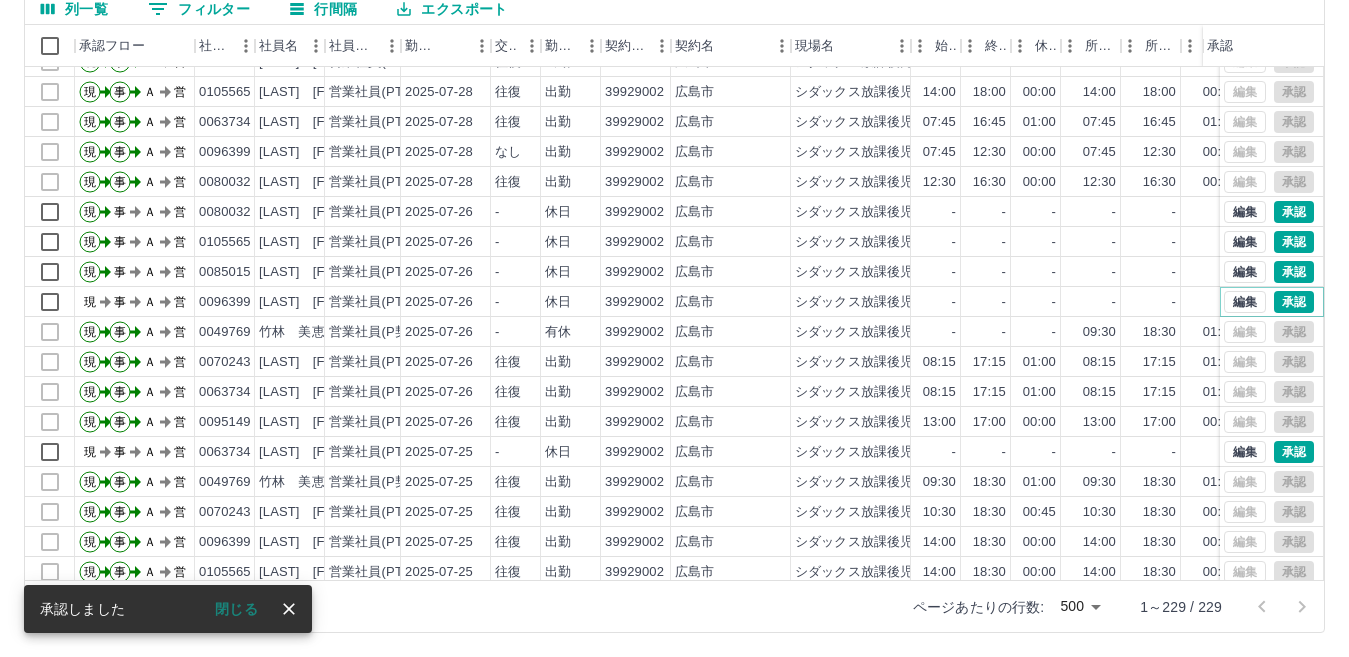 click on "承認" at bounding box center (1294, 302) 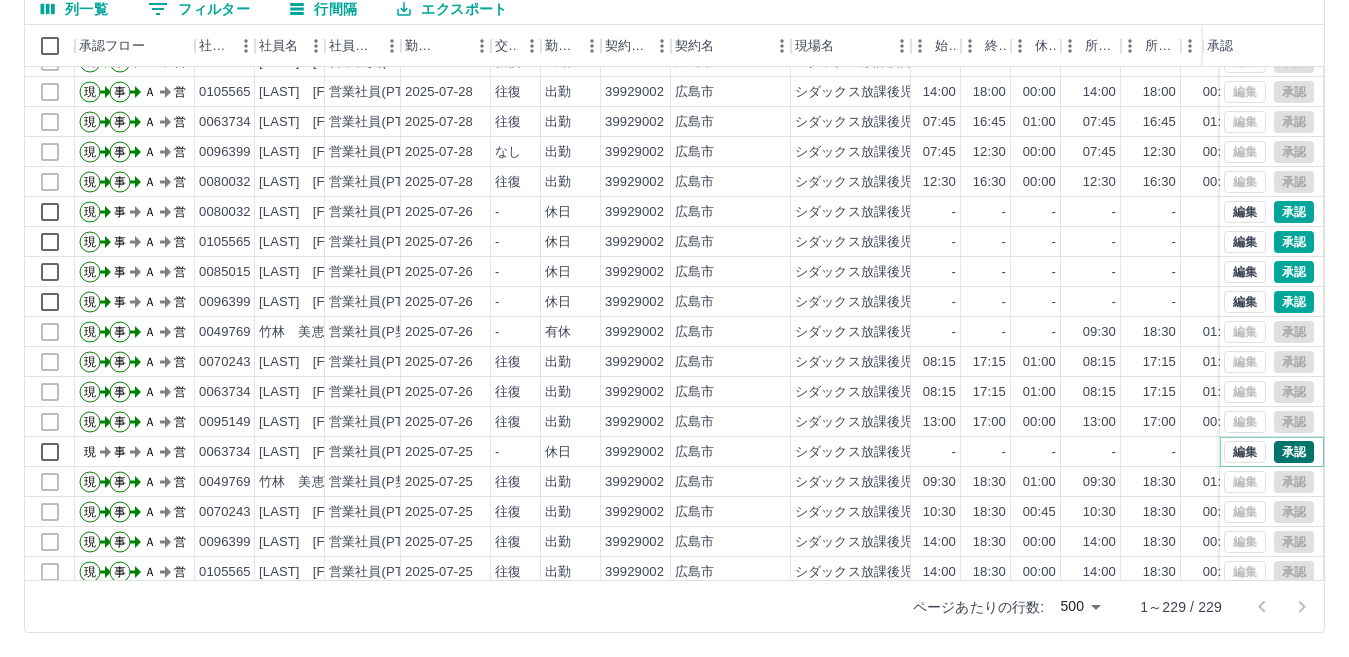click on "承認" at bounding box center [1294, 452] 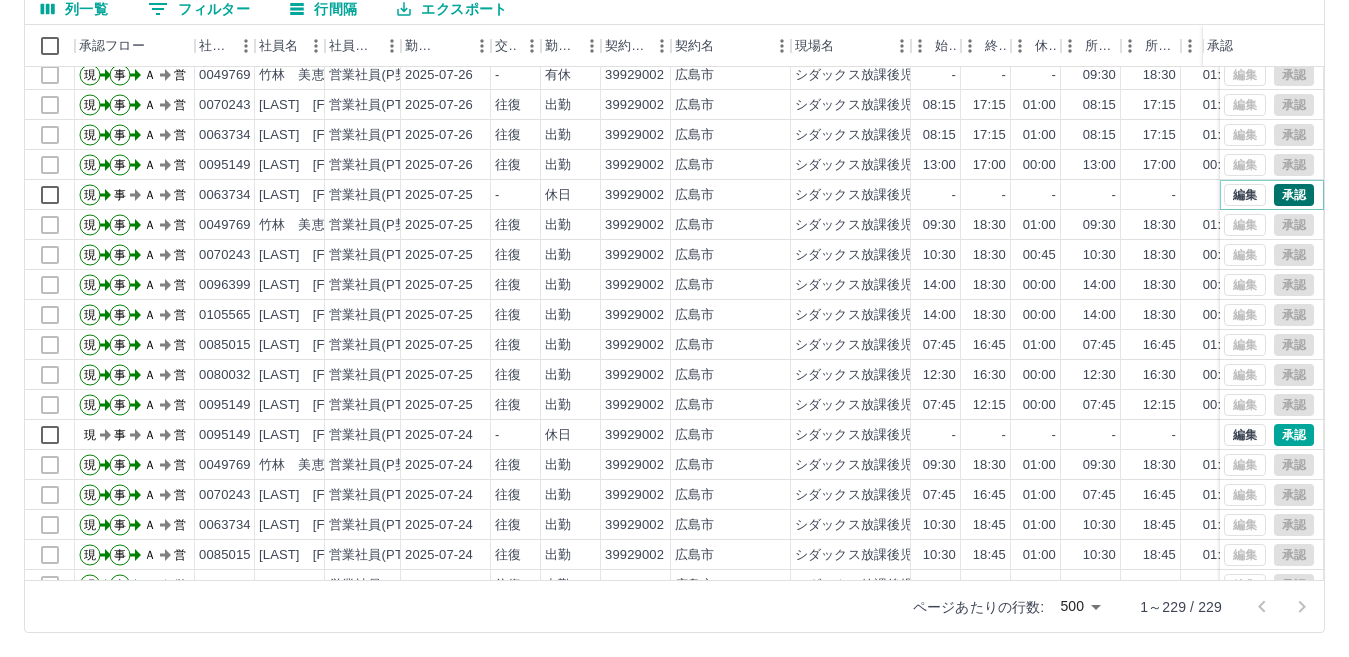 scroll, scrollTop: 1100, scrollLeft: 0, axis: vertical 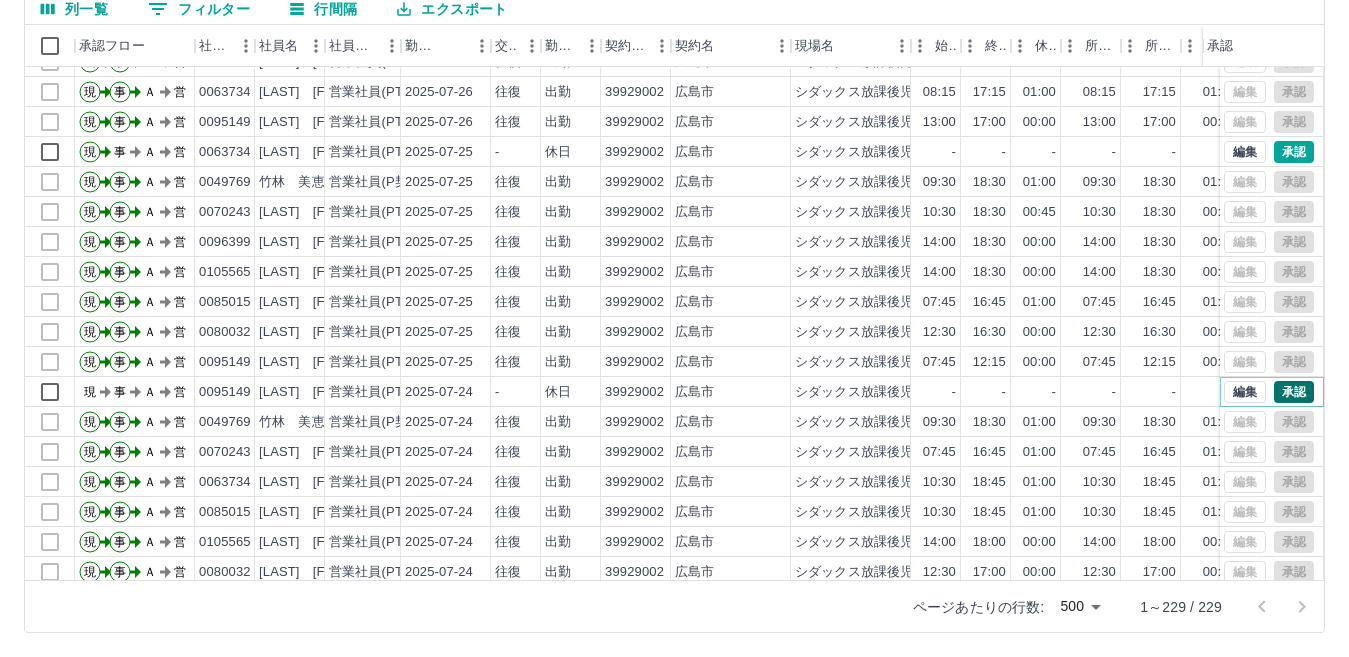 click on "承認" at bounding box center (1294, 392) 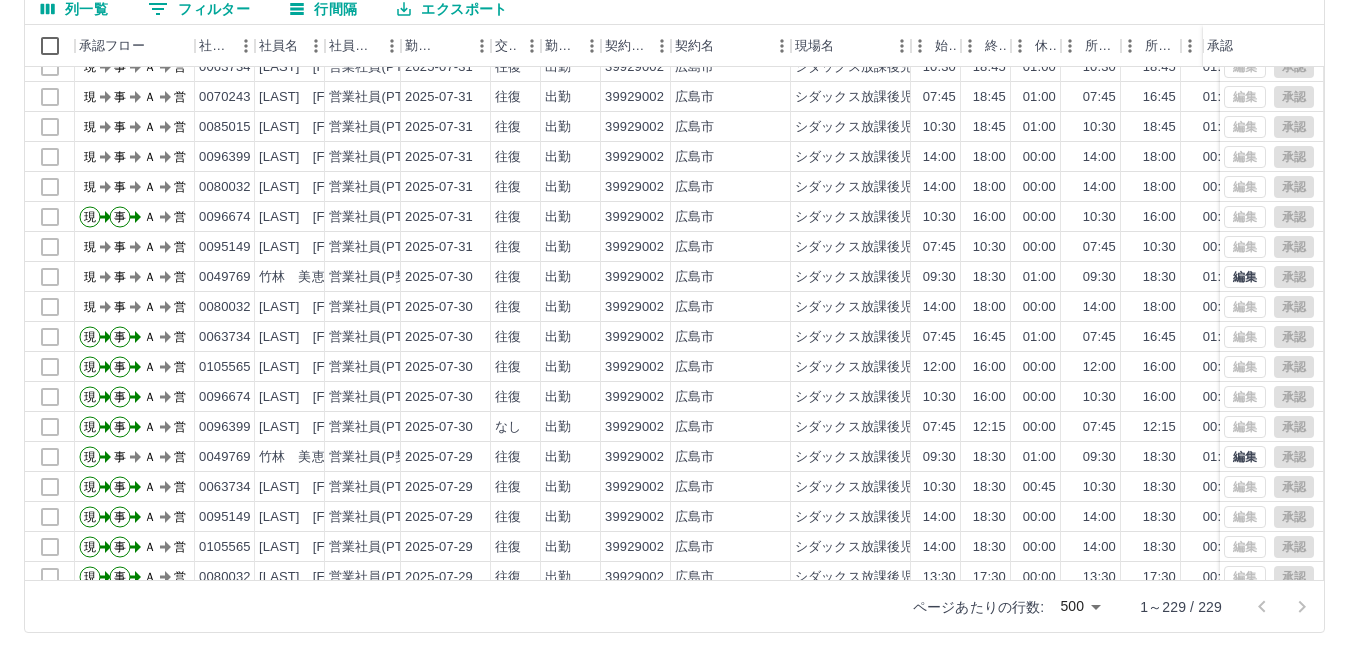 scroll, scrollTop: 0, scrollLeft: 0, axis: both 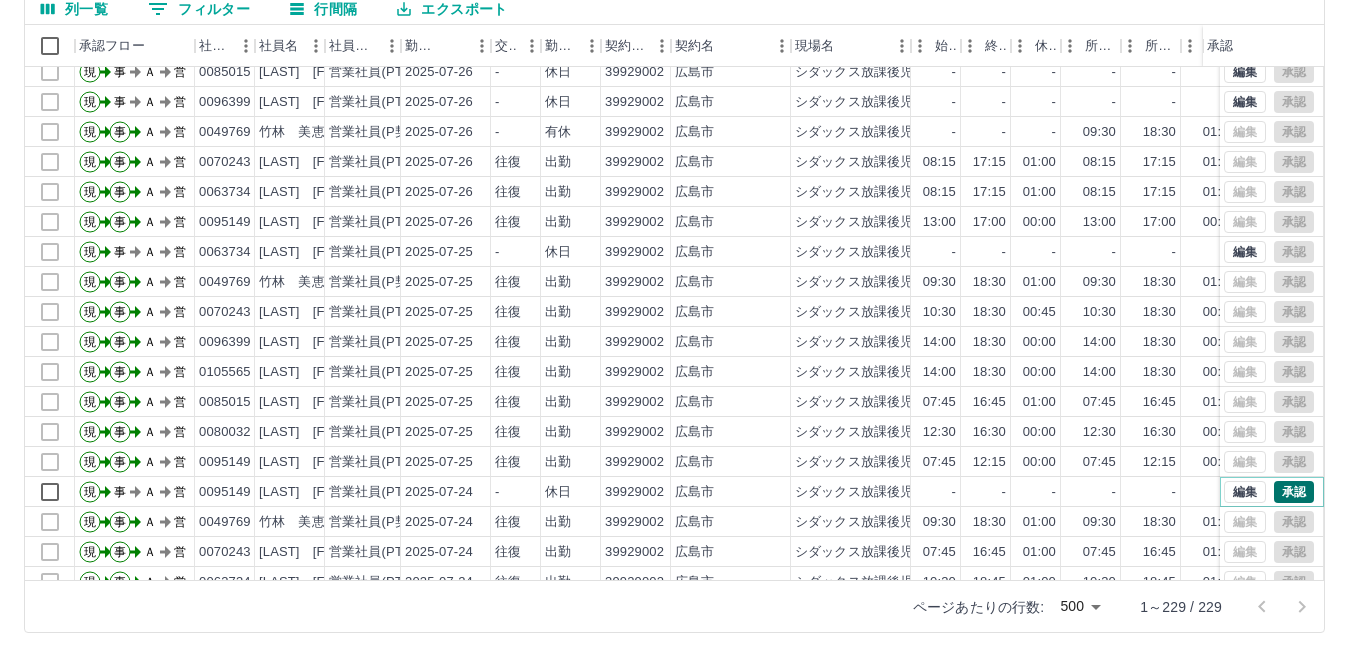 click on "承認" at bounding box center (1294, 492) 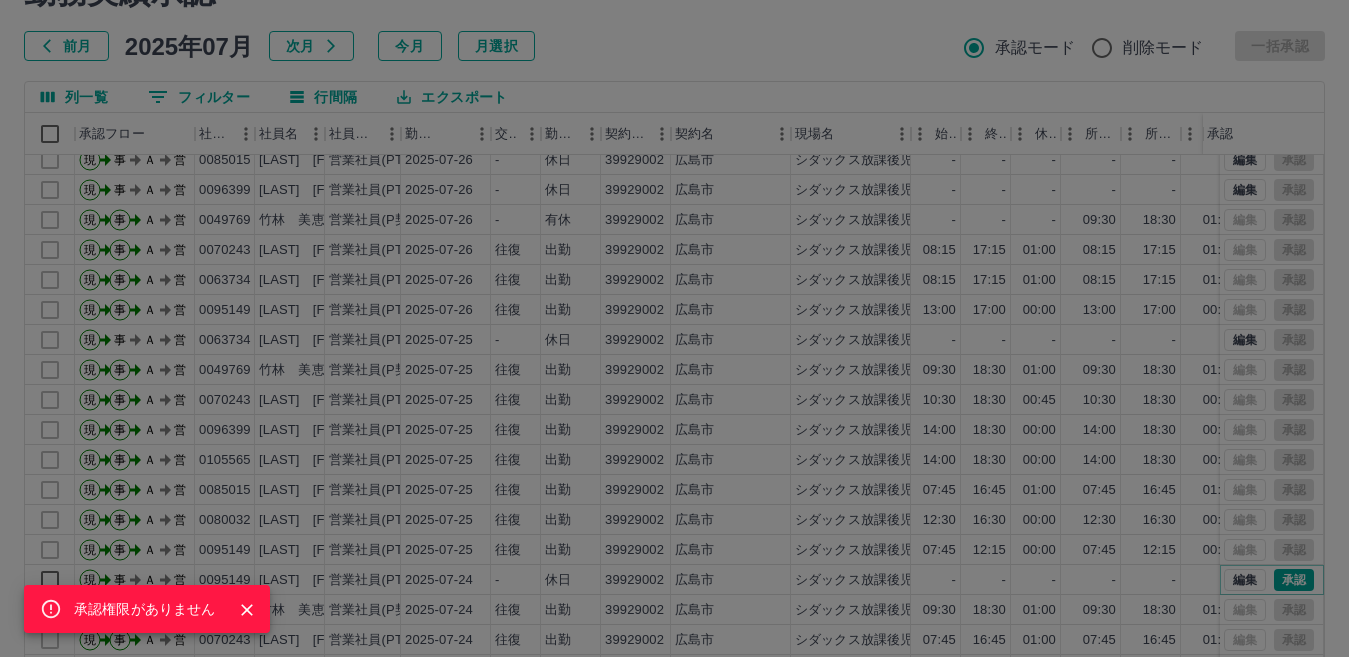 scroll, scrollTop: 0, scrollLeft: 0, axis: both 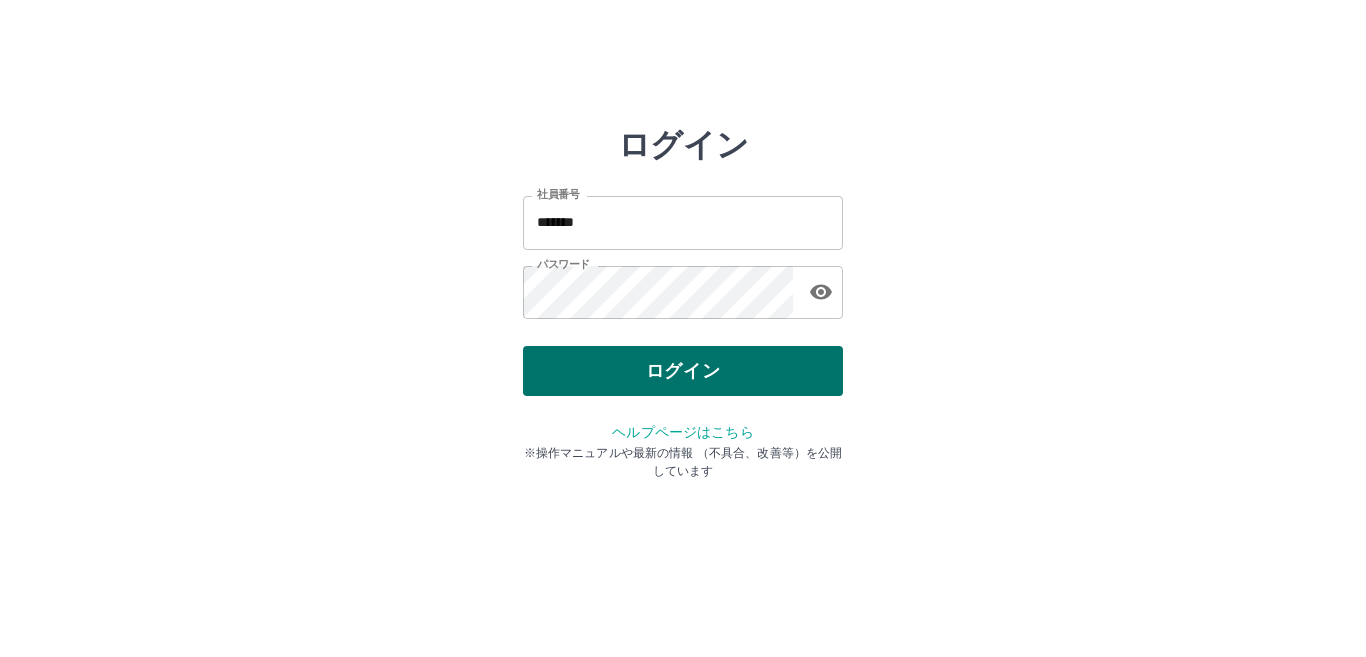 click on "ログイン" at bounding box center [683, 371] 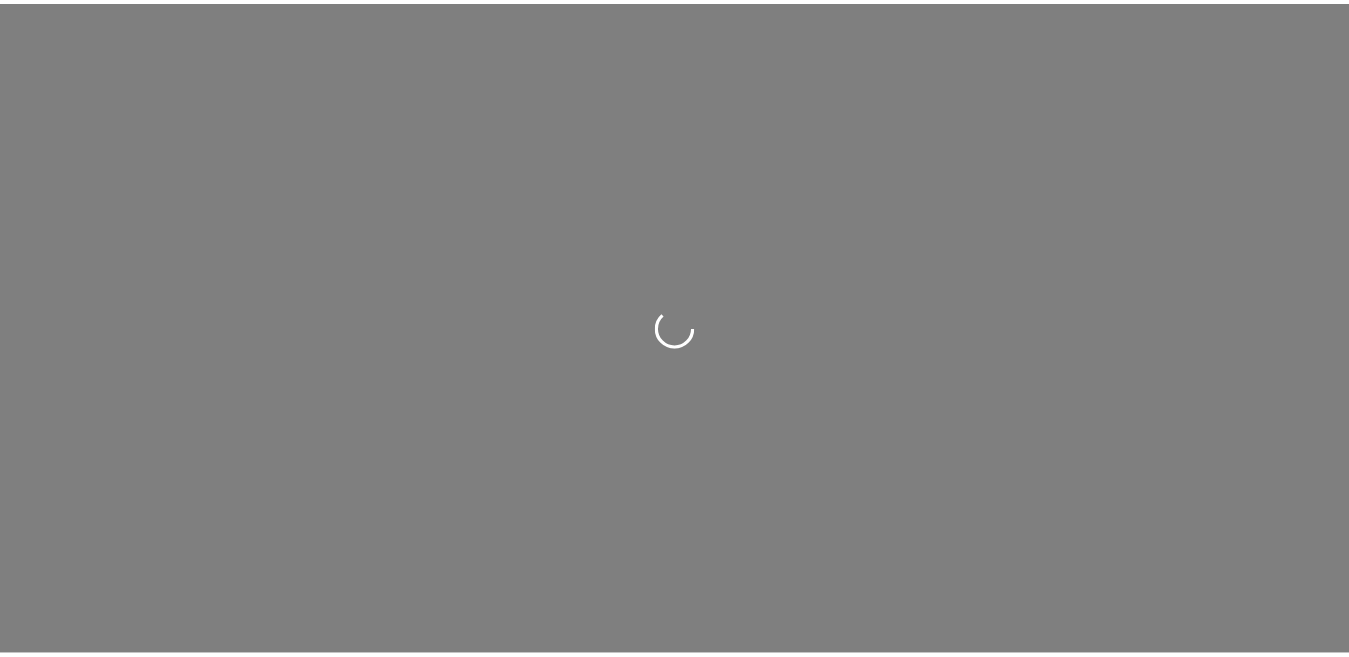 scroll, scrollTop: 0, scrollLeft: 0, axis: both 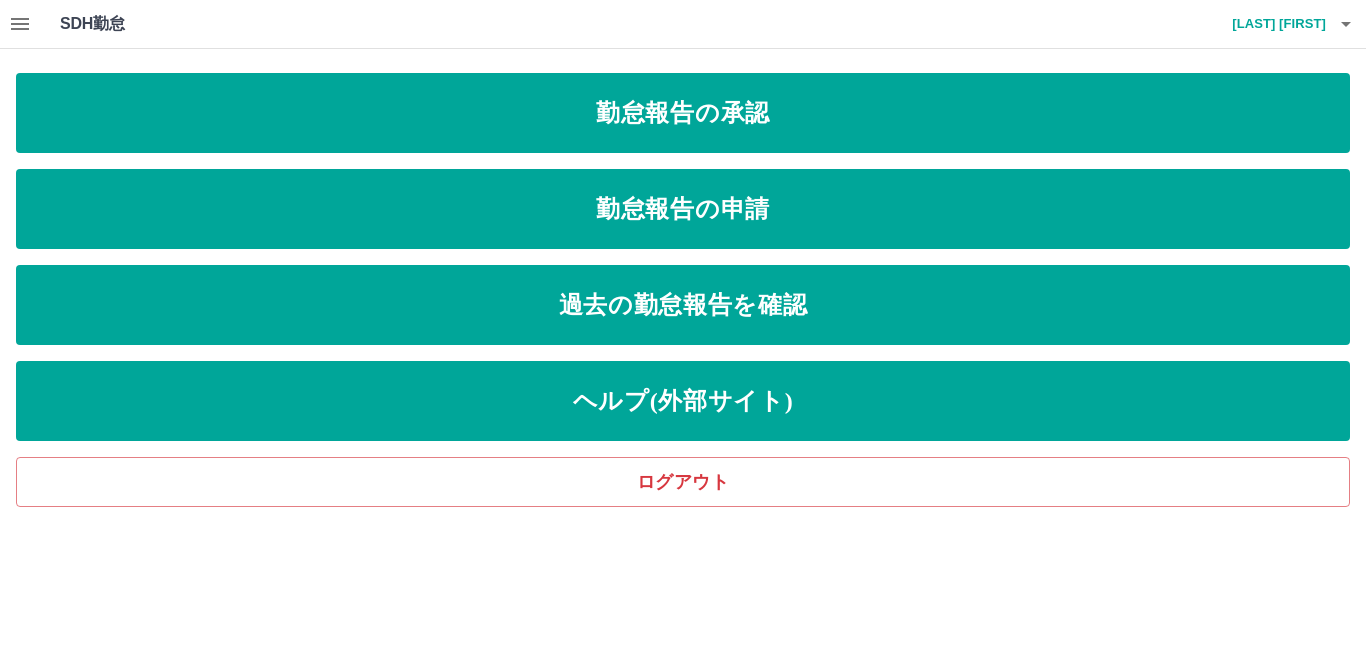 click 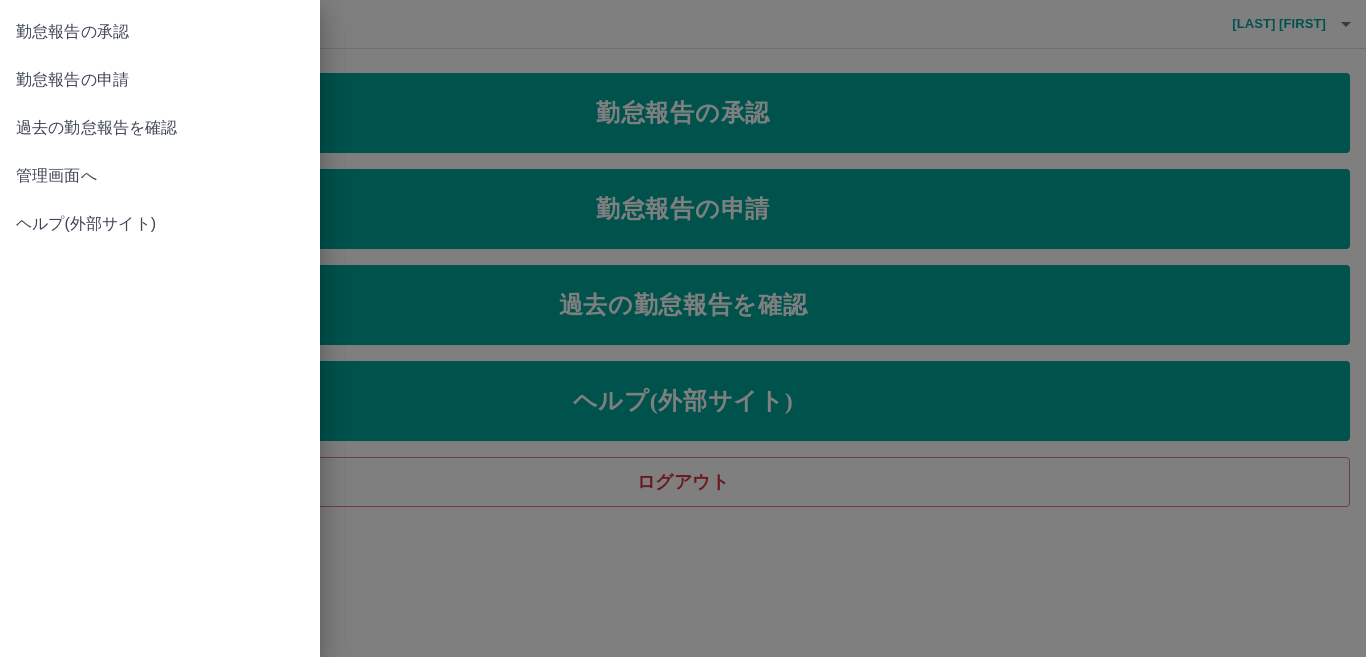click on "管理画面へ" at bounding box center [160, 176] 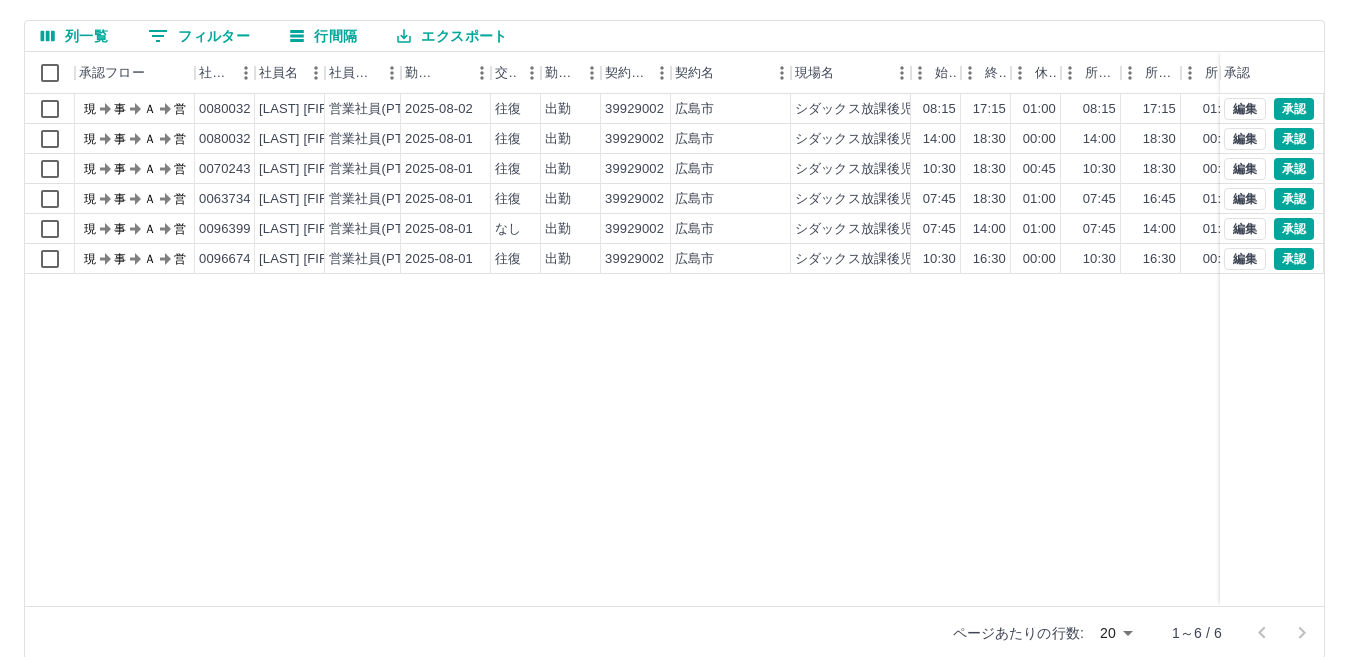 scroll, scrollTop: 188, scrollLeft: 0, axis: vertical 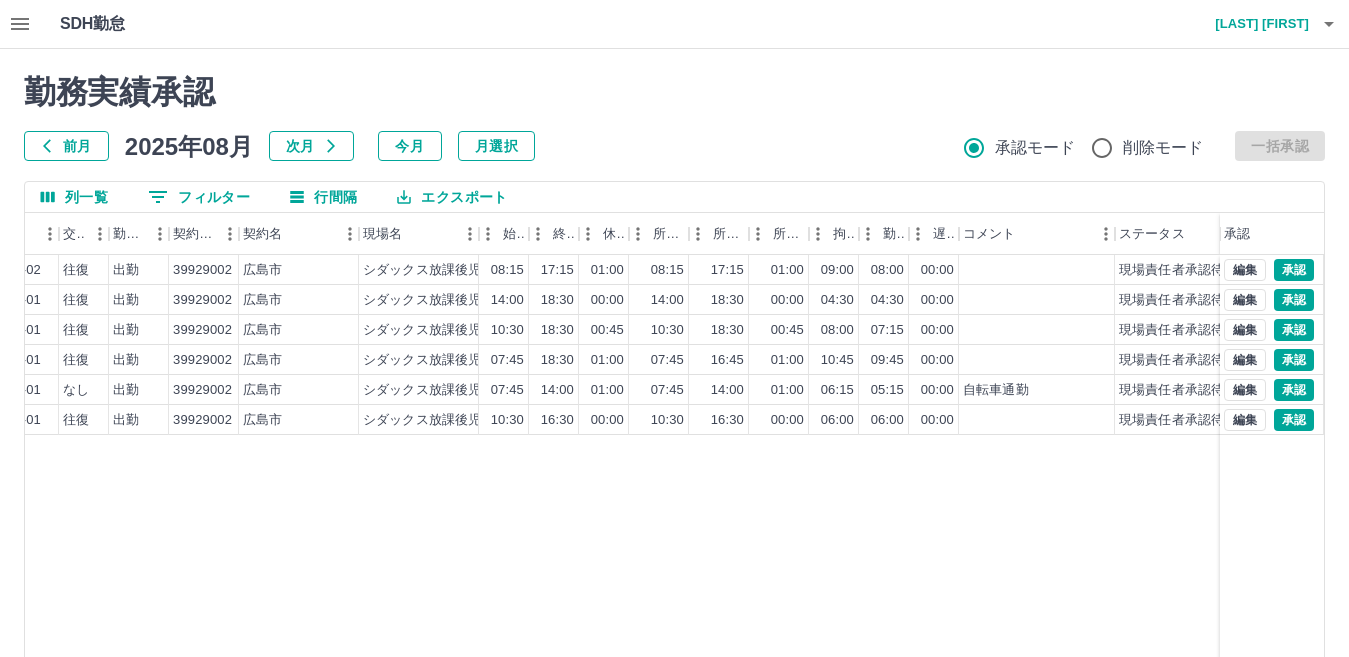 click on "前月" at bounding box center [66, 146] 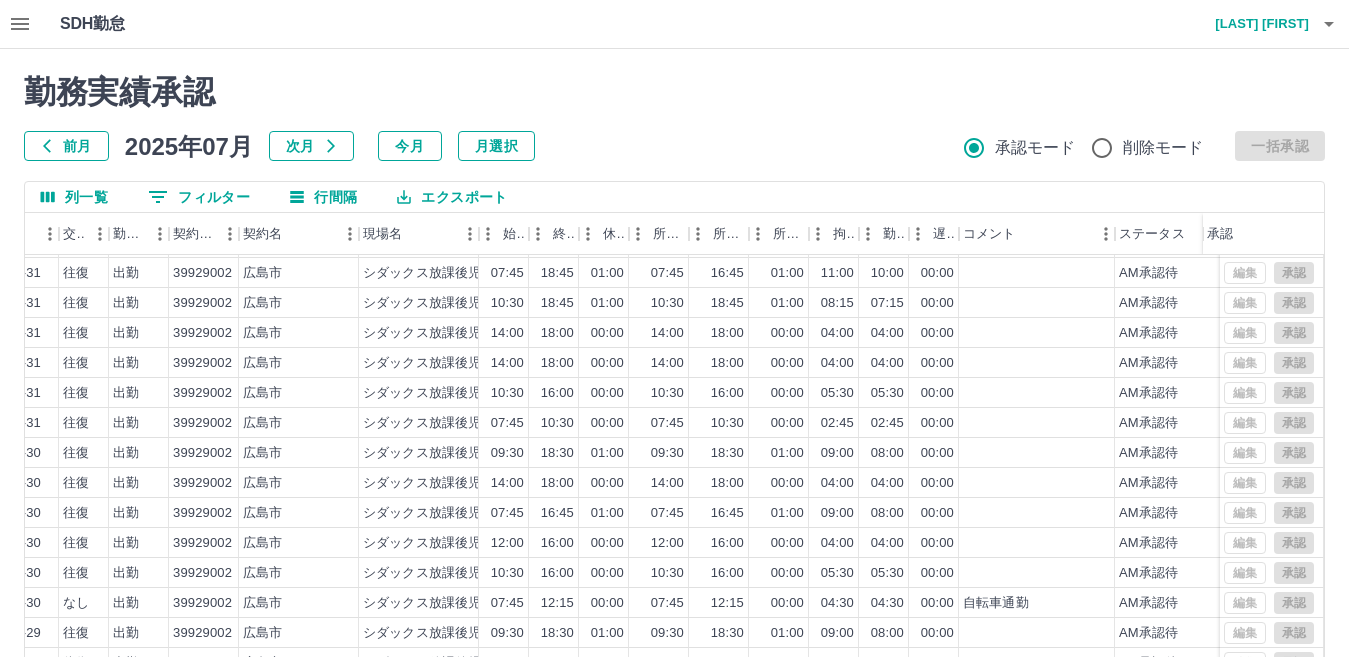 scroll, scrollTop: 104, scrollLeft: 432, axis: both 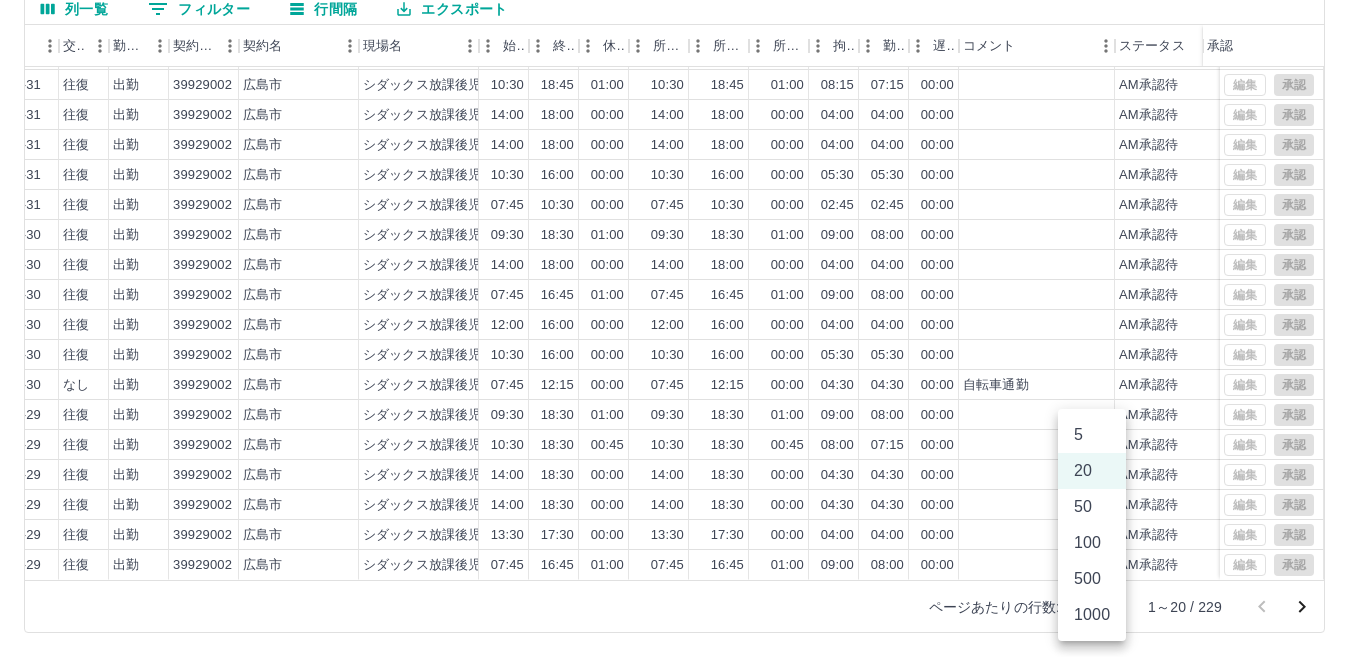 click on "SDH勤怠 篠原　百合江 勤務実績承認 前月 2025年07月 次月 今月 月選択 承認モード 削除モード 一括承認 列一覧 0 フィルター 行間隔 エクスポート 社員名 社員区分 勤務日 交通費 勤務区分 契約コード 契約名 現場名 始業 終業 休憩 所定開始 所定終業 所定休憩 拘束 勤務 遅刻等 コメント ステータス 承認 篠原　百合江 営業社員(PT契約) 2025-07-31 往復 出勤 39929002 広島市 シダックス放課後児童クラブ　春日野 10:30 18:45 01:00 10:30 18:45 01:00 08:15 07:15 00:00 AM承認待 山本　まどか 営業社員(PT契約) 2025-07-31 往復 出勤 39929002 広島市 シダックス放課後児童クラブ　春日野 07:45 18:45 01:00 07:45 16:45 01:00 11:00 10:00 00:00 AM承認待 福田　恵美 営業社員(PT契約) 2025-07-31 往復 出勤 39929002 広島市 シダックス放課後児童クラブ　春日野 10:30 18:45 01:00 10:30 18:45 01:00 08:15 07:15 00:00 AM承認待 往復 20" at bounding box center (683, 234) 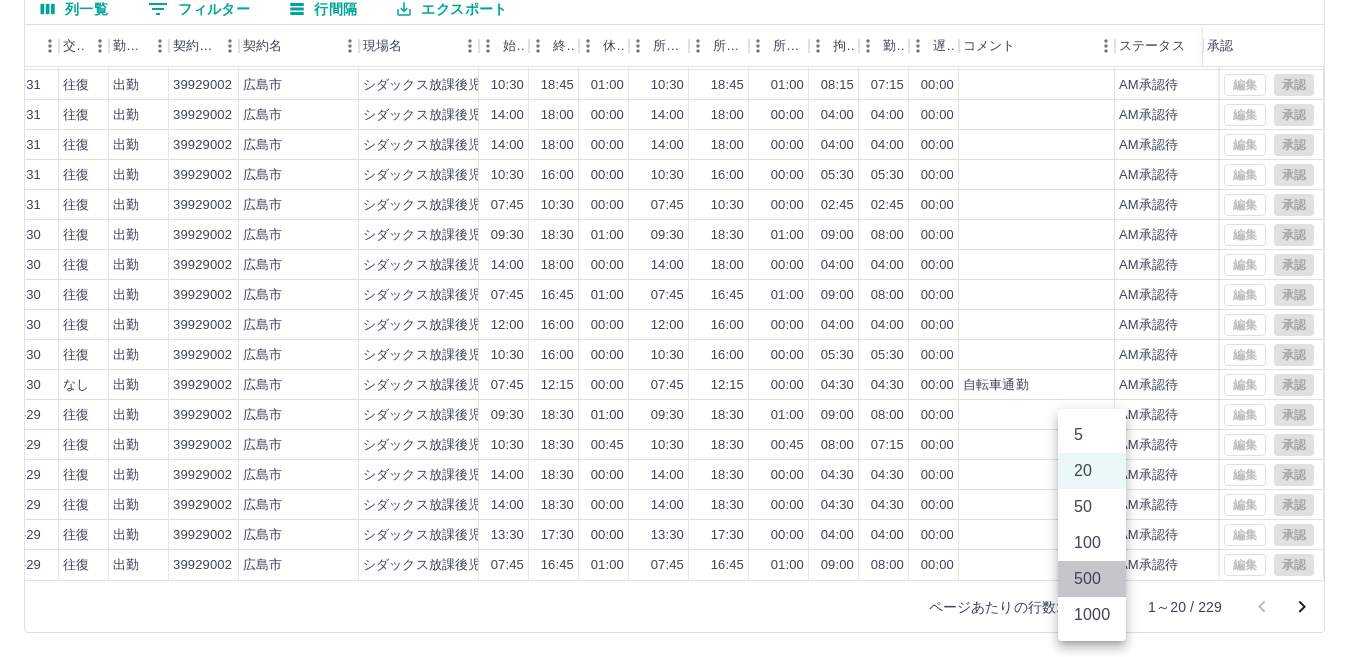 click on "500" at bounding box center [1092, 579] 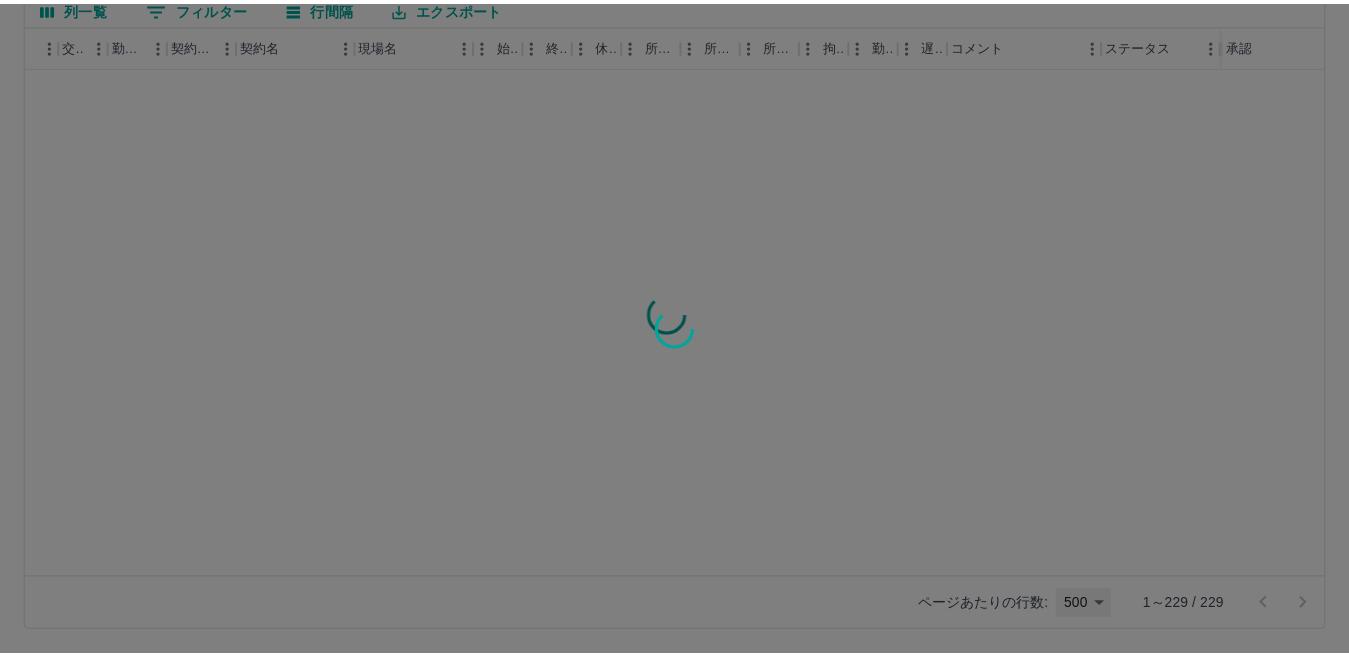 scroll, scrollTop: 0, scrollLeft: 432, axis: horizontal 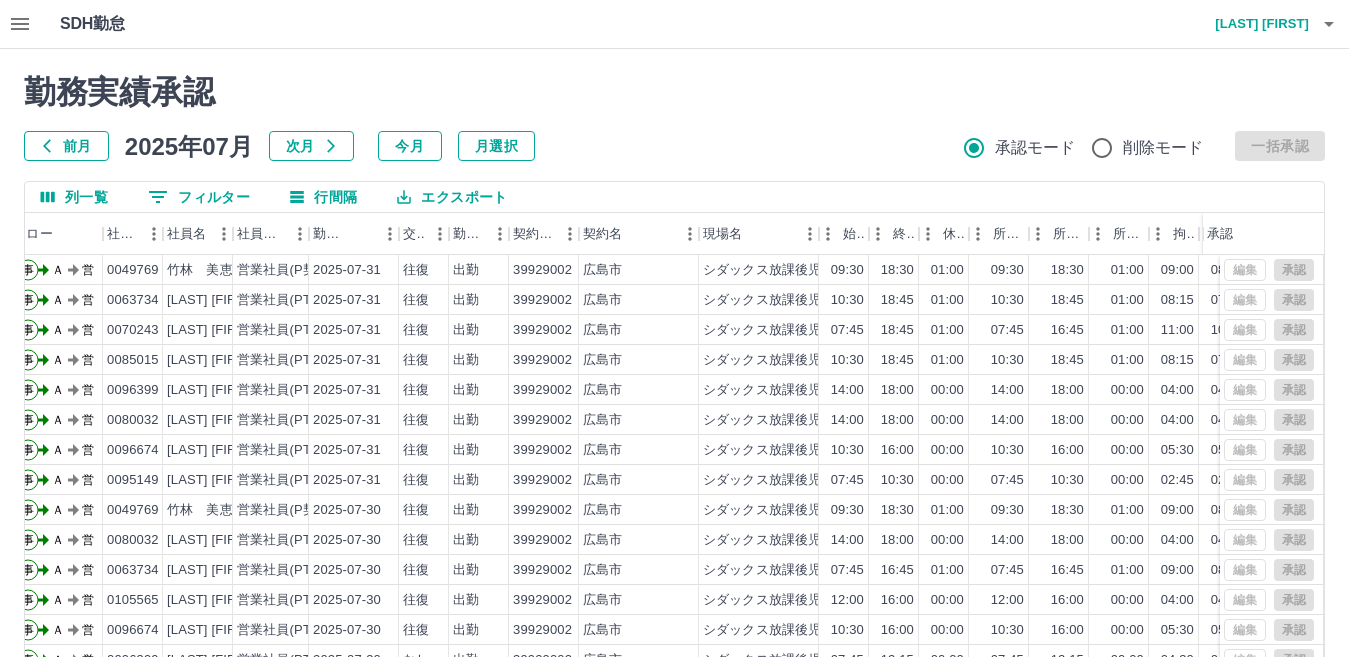 click 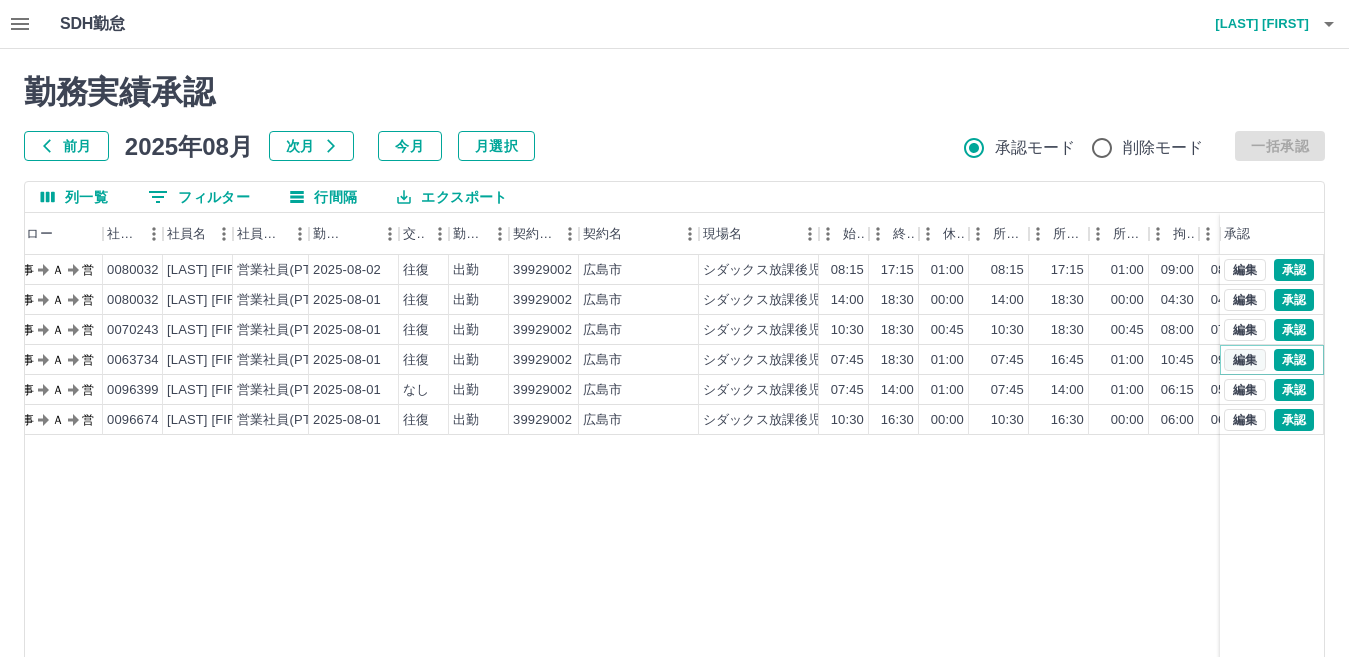 click on "編集" at bounding box center [1245, 360] 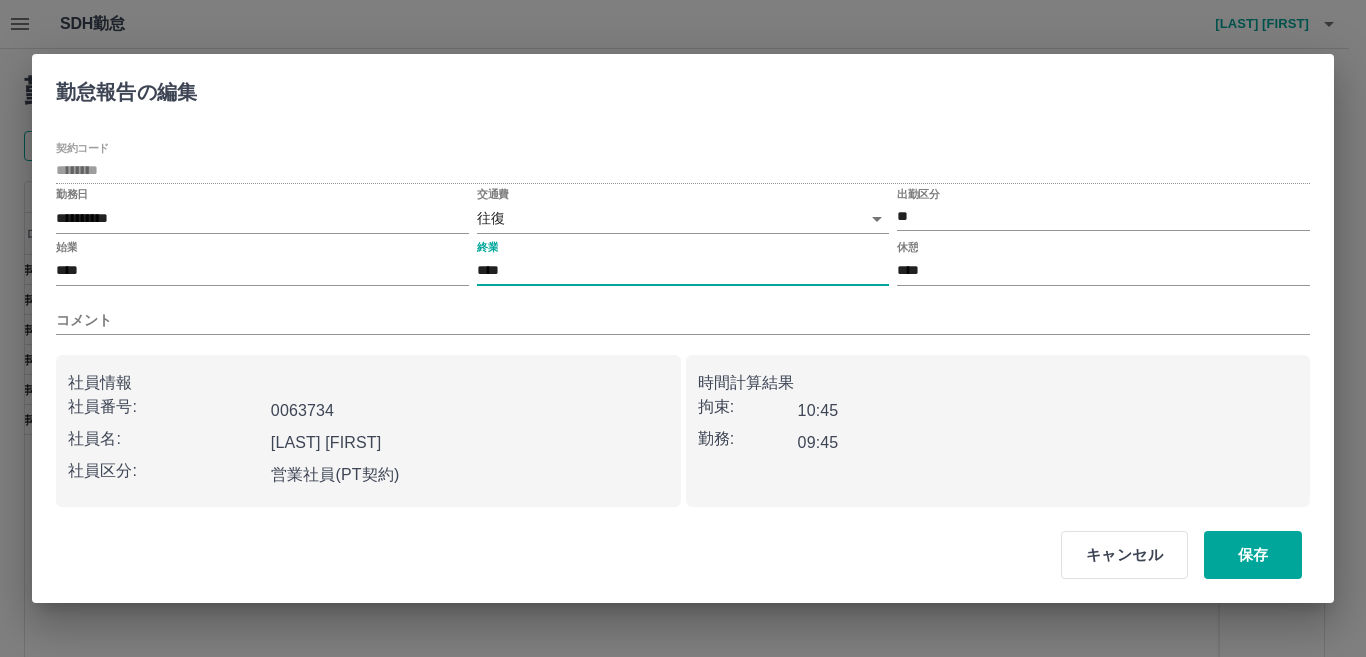 click on "****" at bounding box center (683, 271) 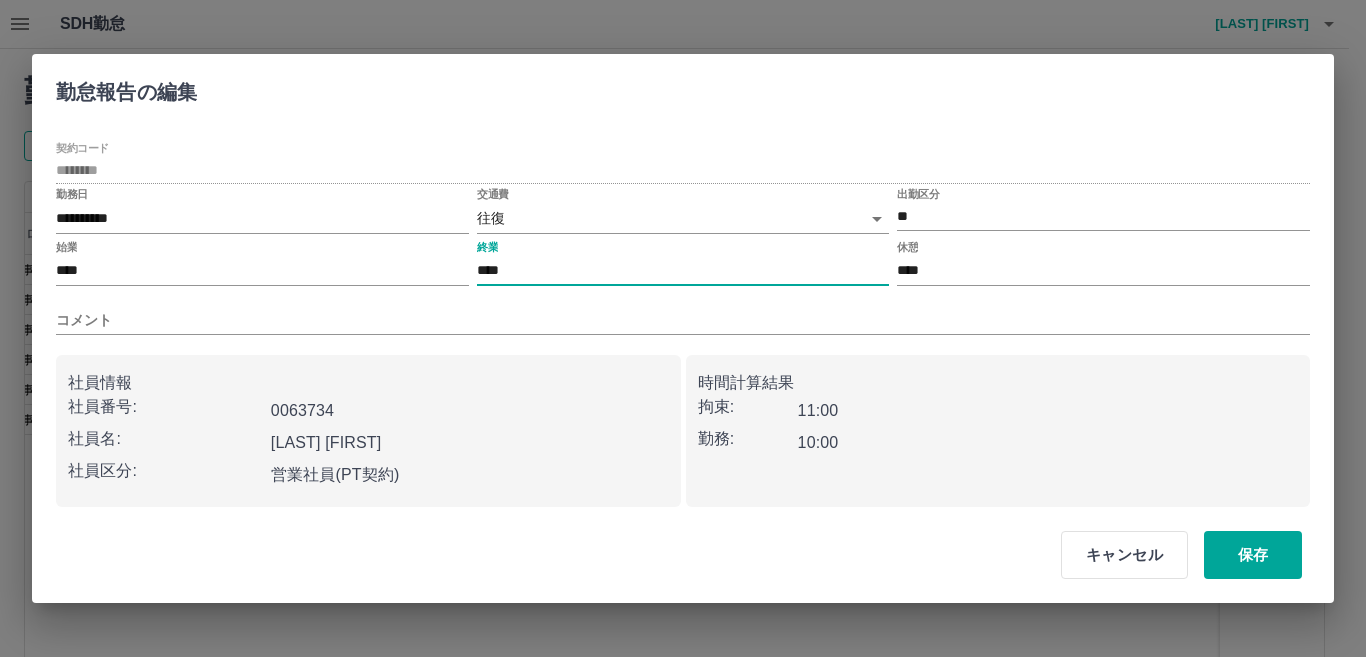 type on "****" 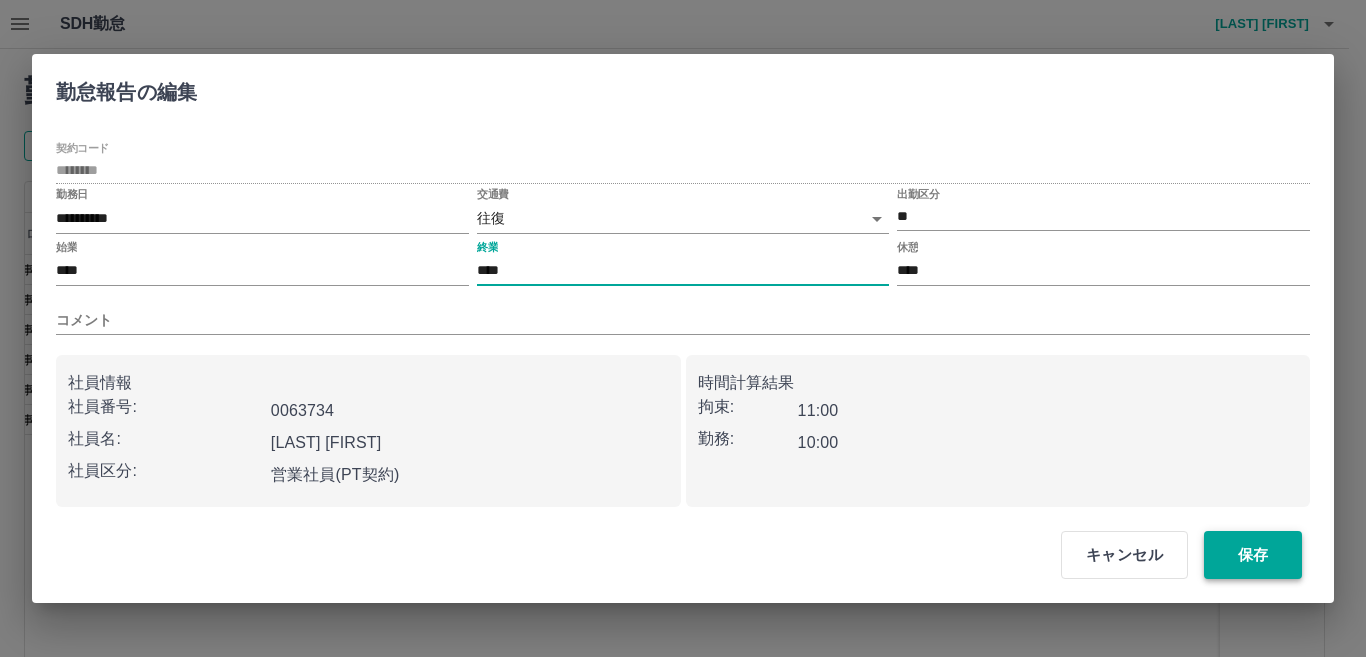 click on "保存" at bounding box center [1253, 555] 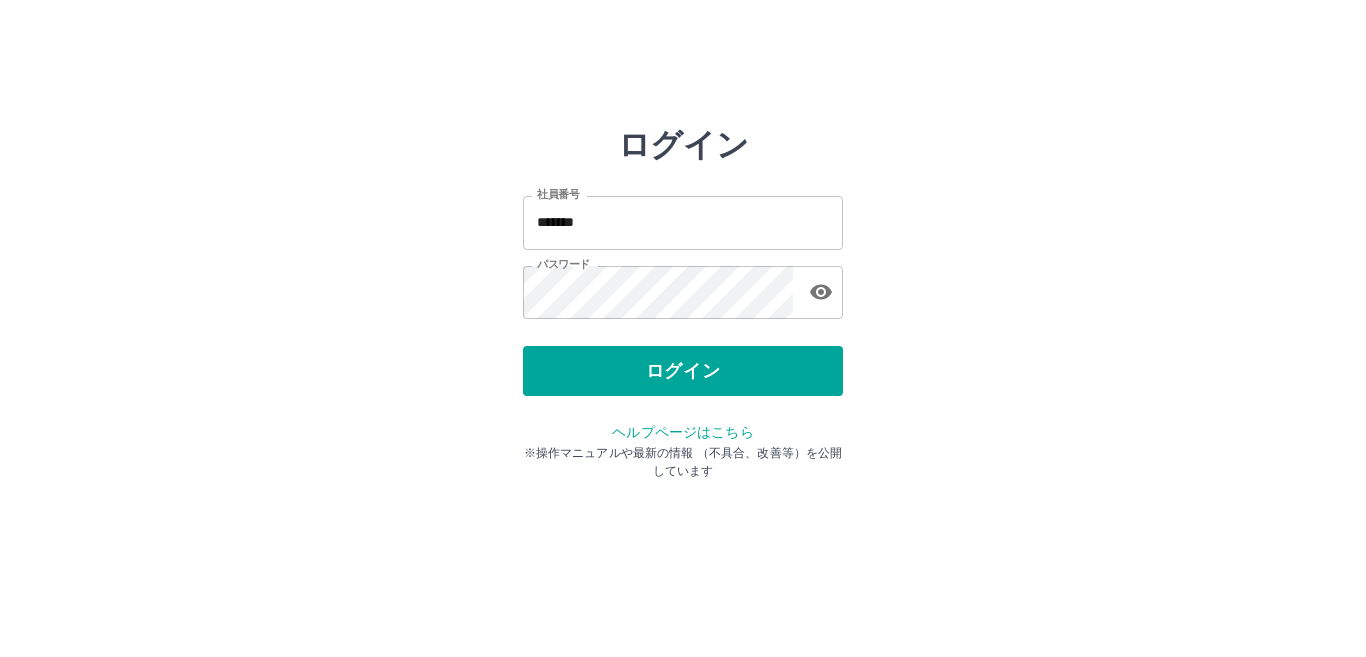 scroll, scrollTop: 0, scrollLeft: 0, axis: both 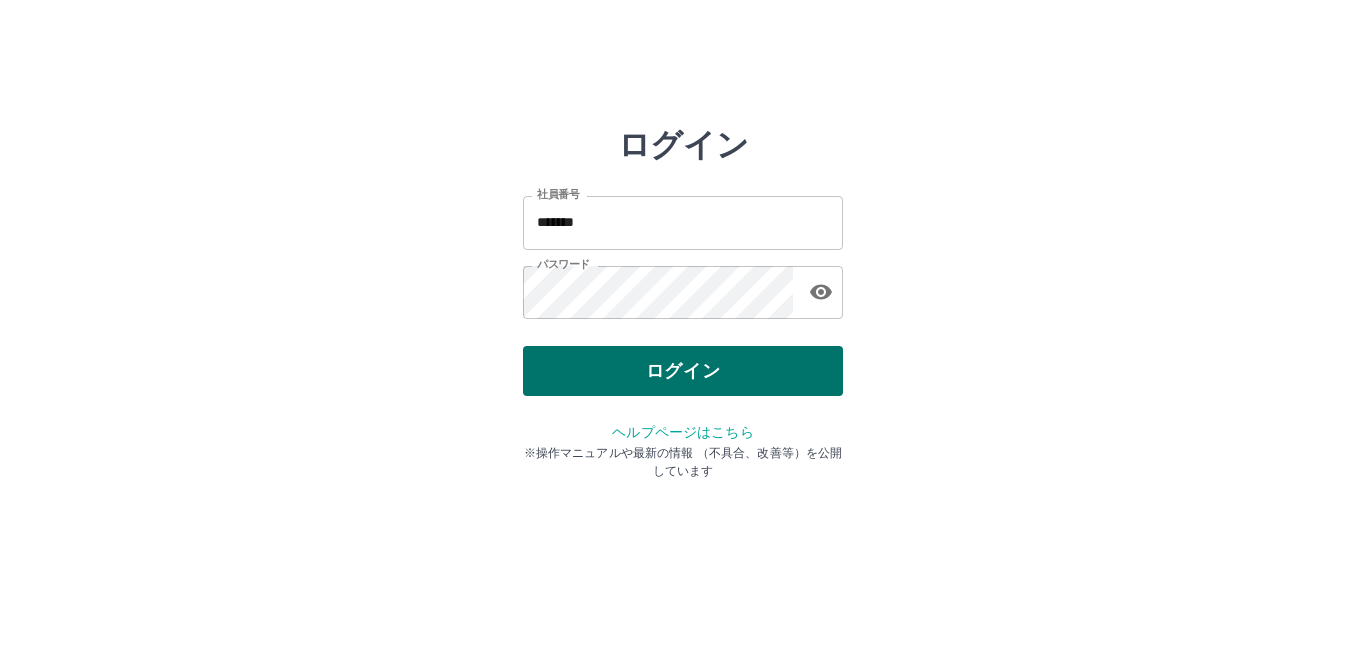 click on "ログイン" at bounding box center (683, 371) 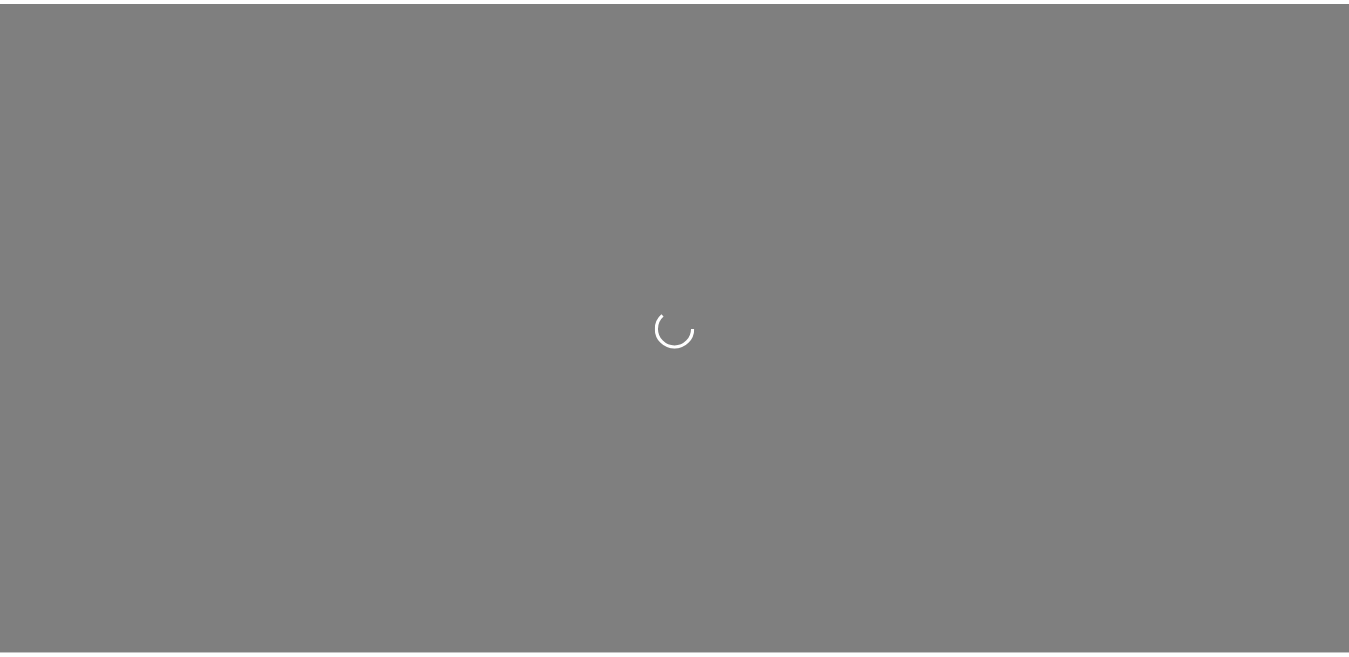 scroll, scrollTop: 0, scrollLeft: 0, axis: both 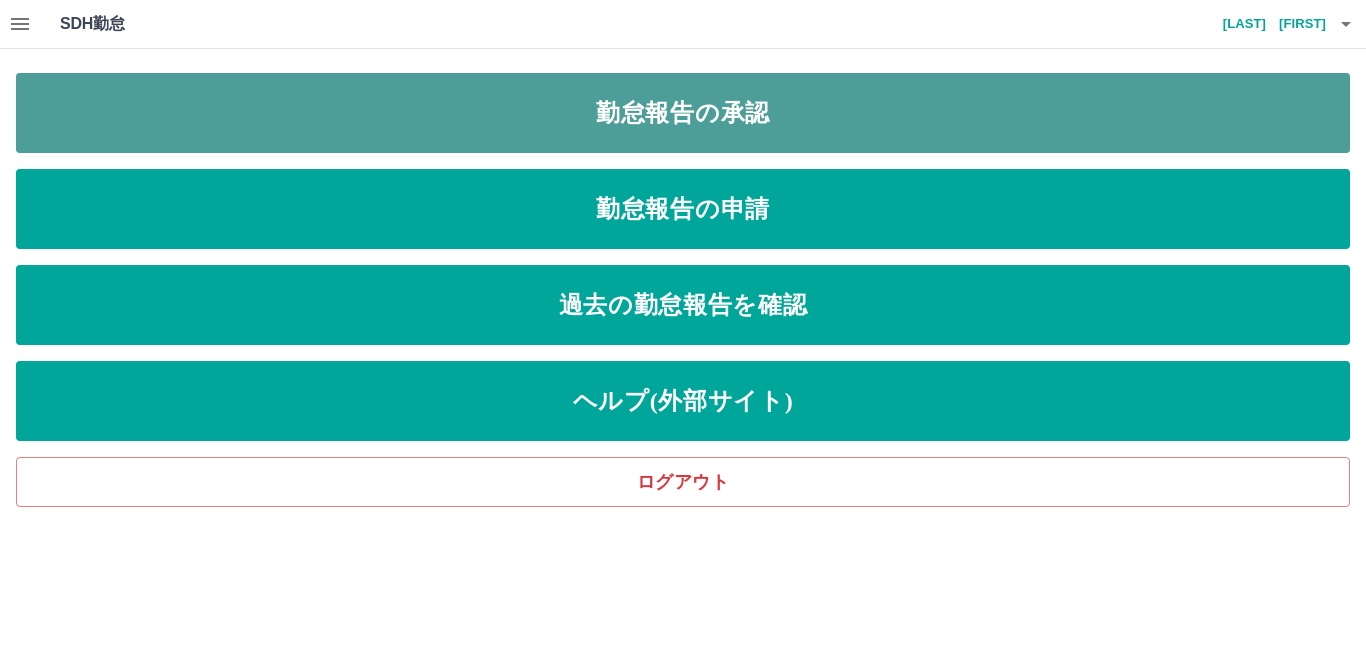 drag, startPoint x: 38, startPoint y: 97, endPoint x: 48, endPoint y: 110, distance: 16.40122 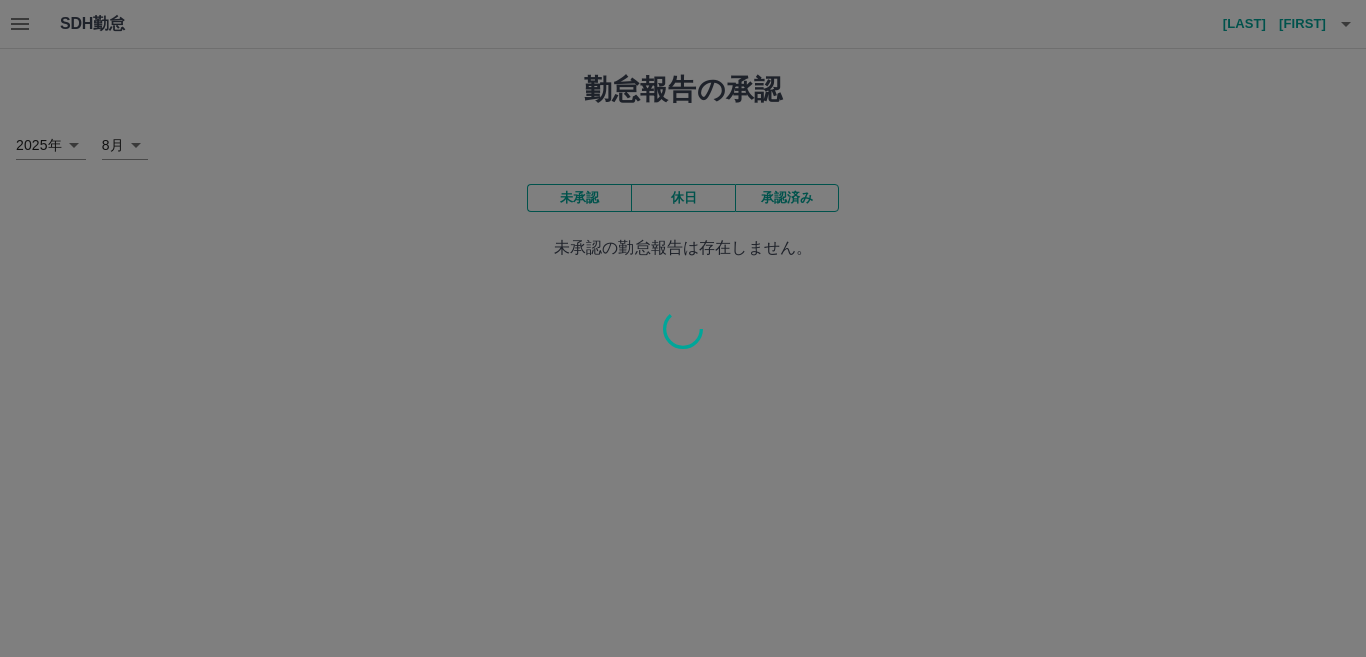 click at bounding box center (683, 328) 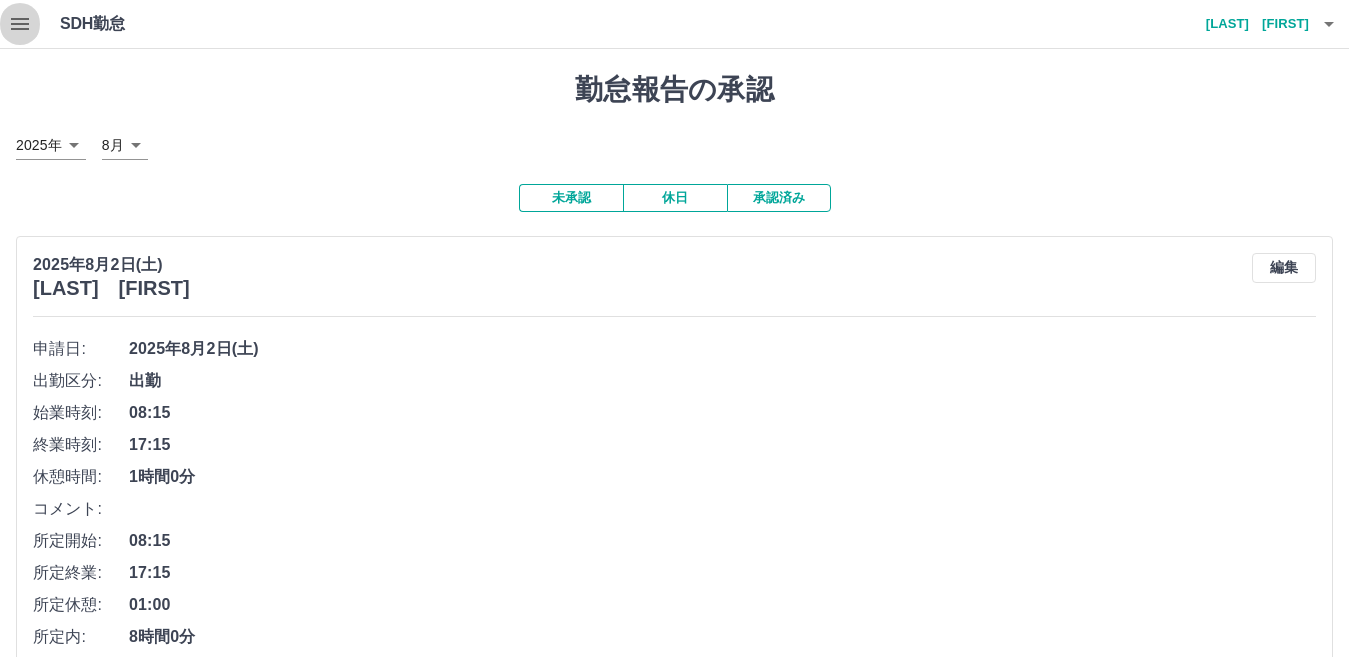 click 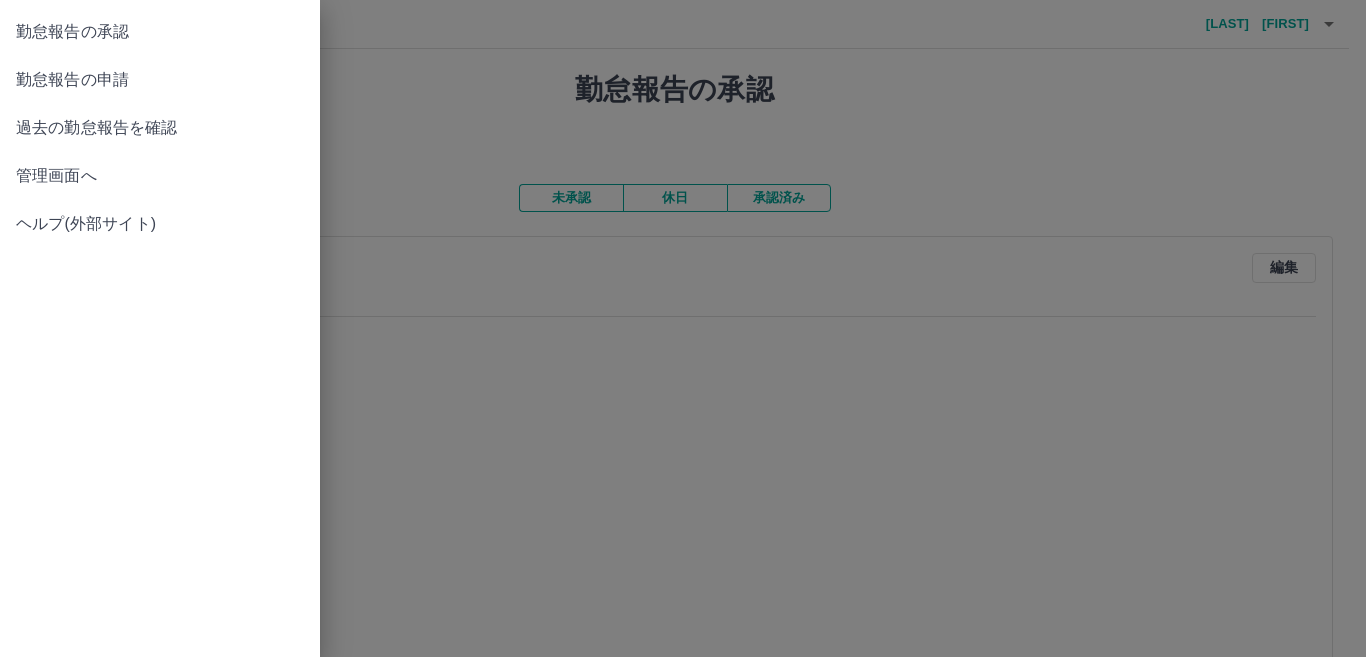 click at bounding box center (683, 328) 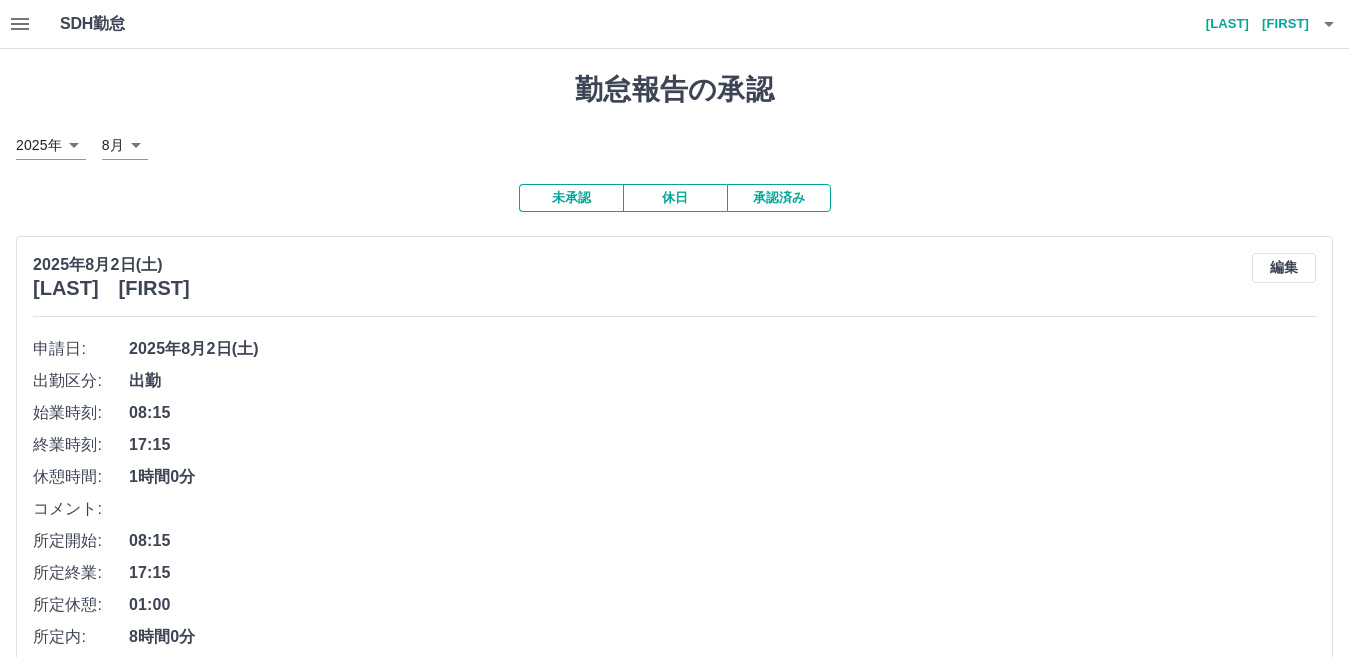 click 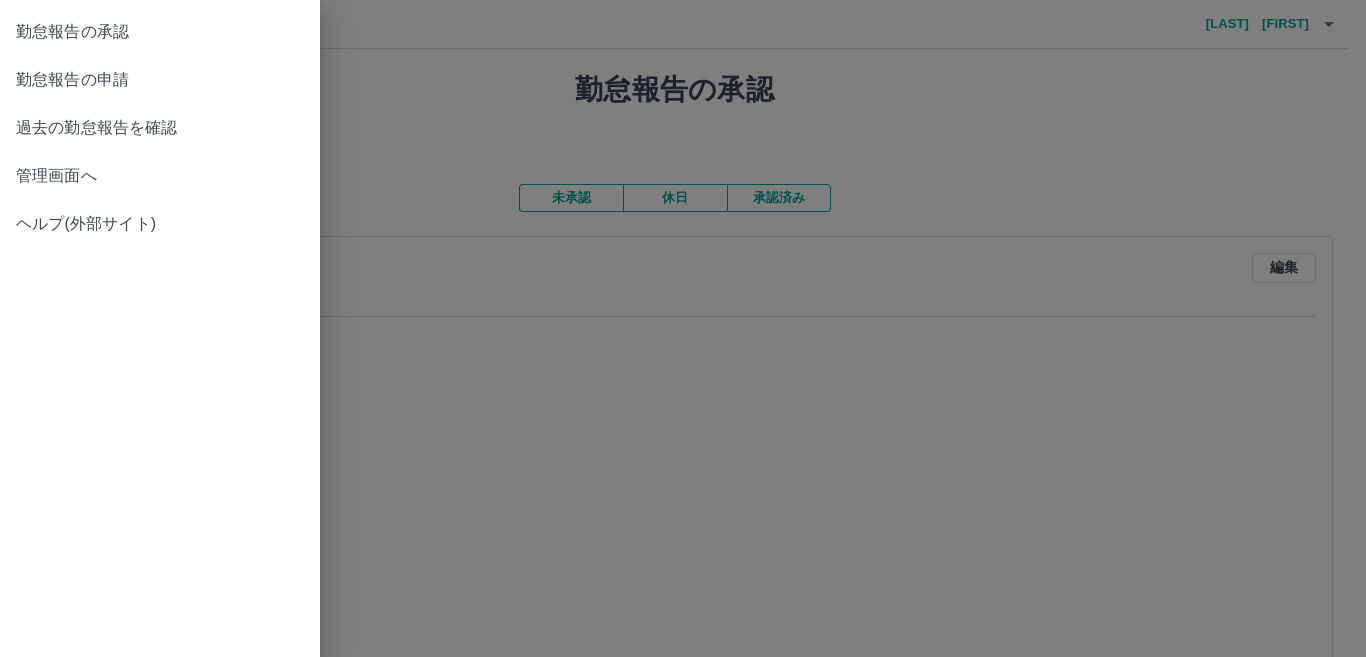 click on "管理画面へ" at bounding box center (160, 176) 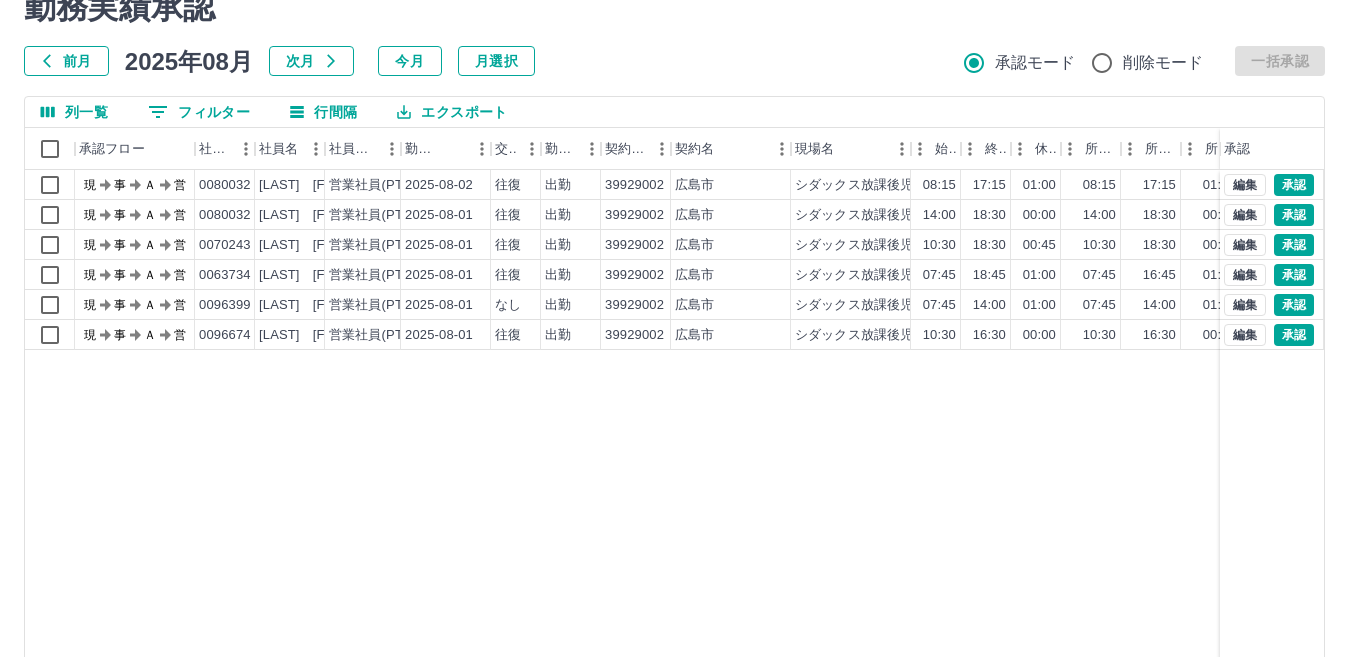 scroll, scrollTop: 128, scrollLeft: 0, axis: vertical 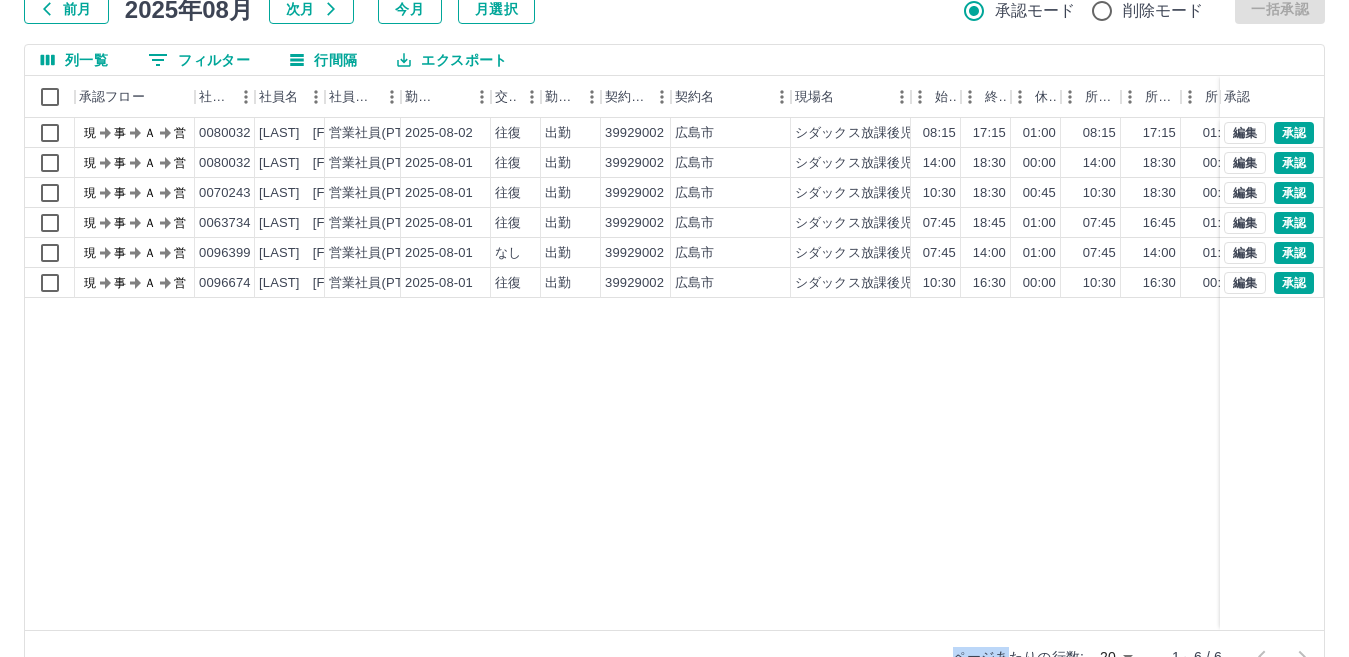 drag, startPoint x: 954, startPoint y: 640, endPoint x: 1014, endPoint y: 635, distance: 60.207973 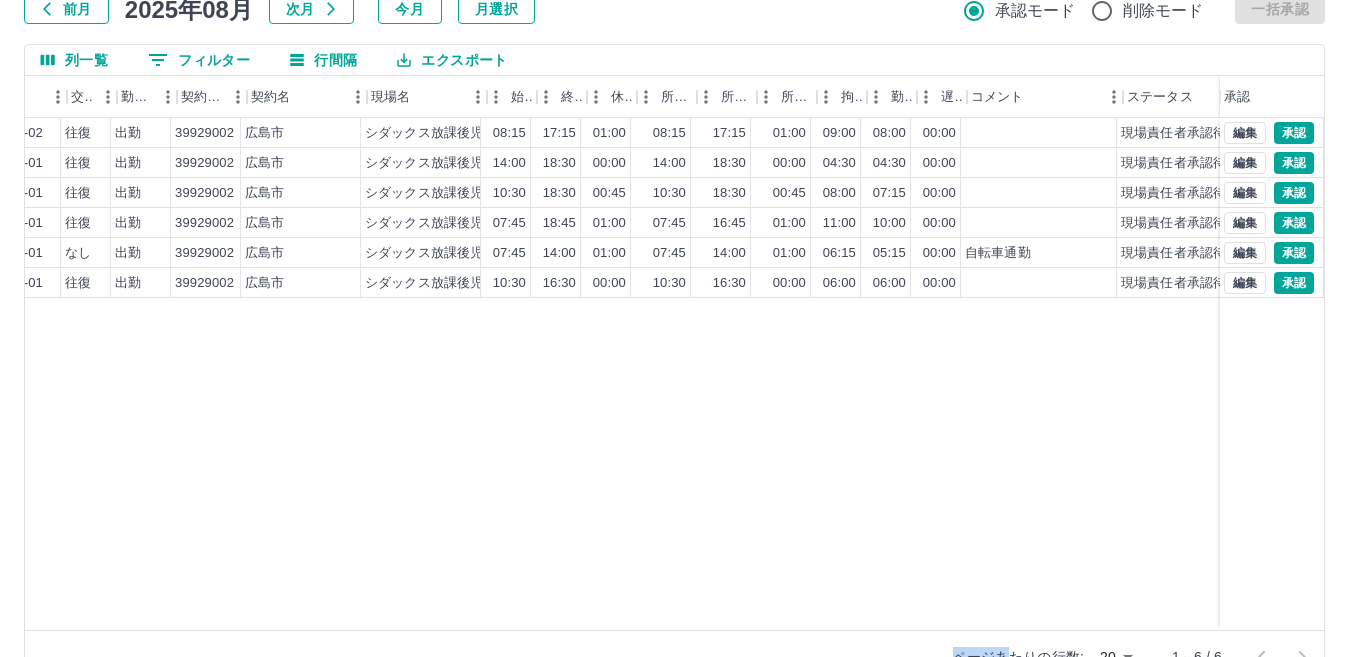 scroll, scrollTop: 0, scrollLeft: 447, axis: horizontal 